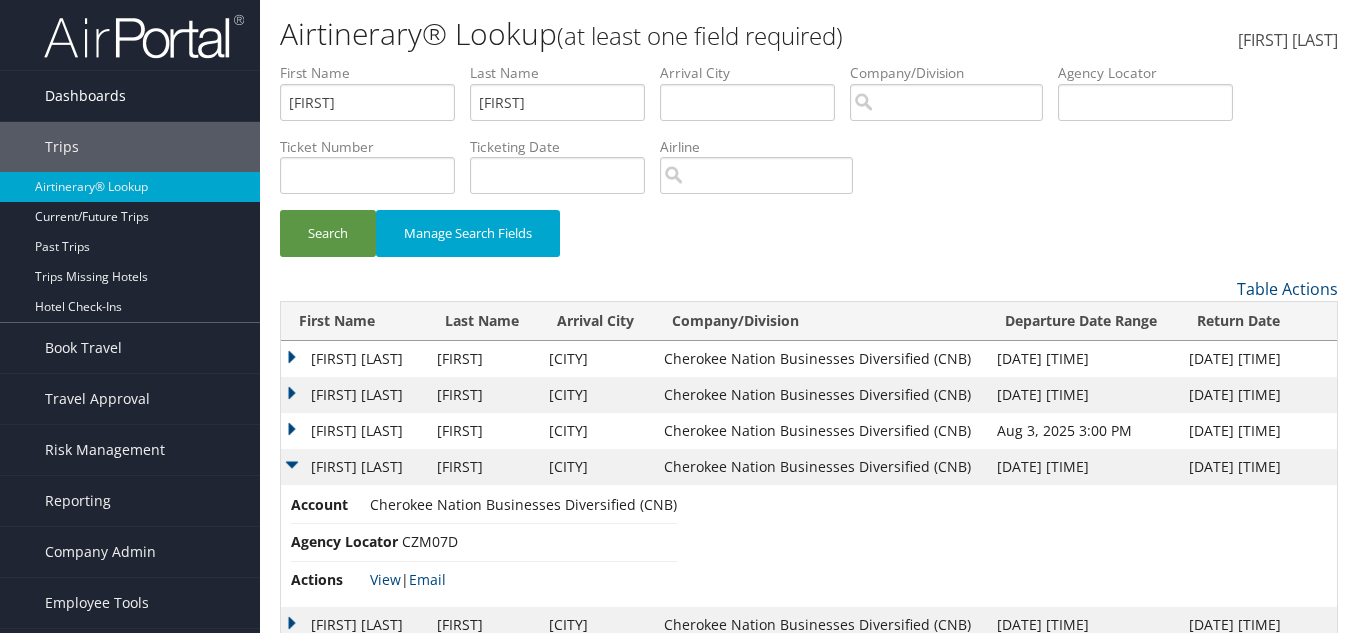 scroll, scrollTop: 0, scrollLeft: 0, axis: both 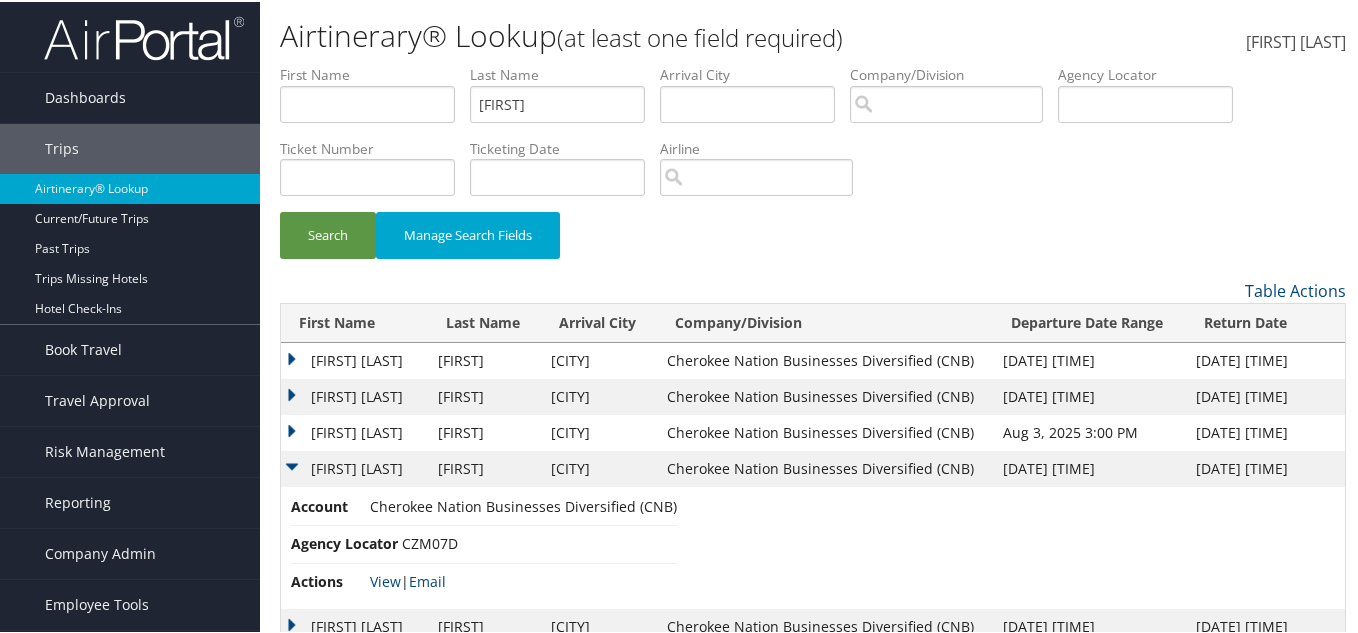 type 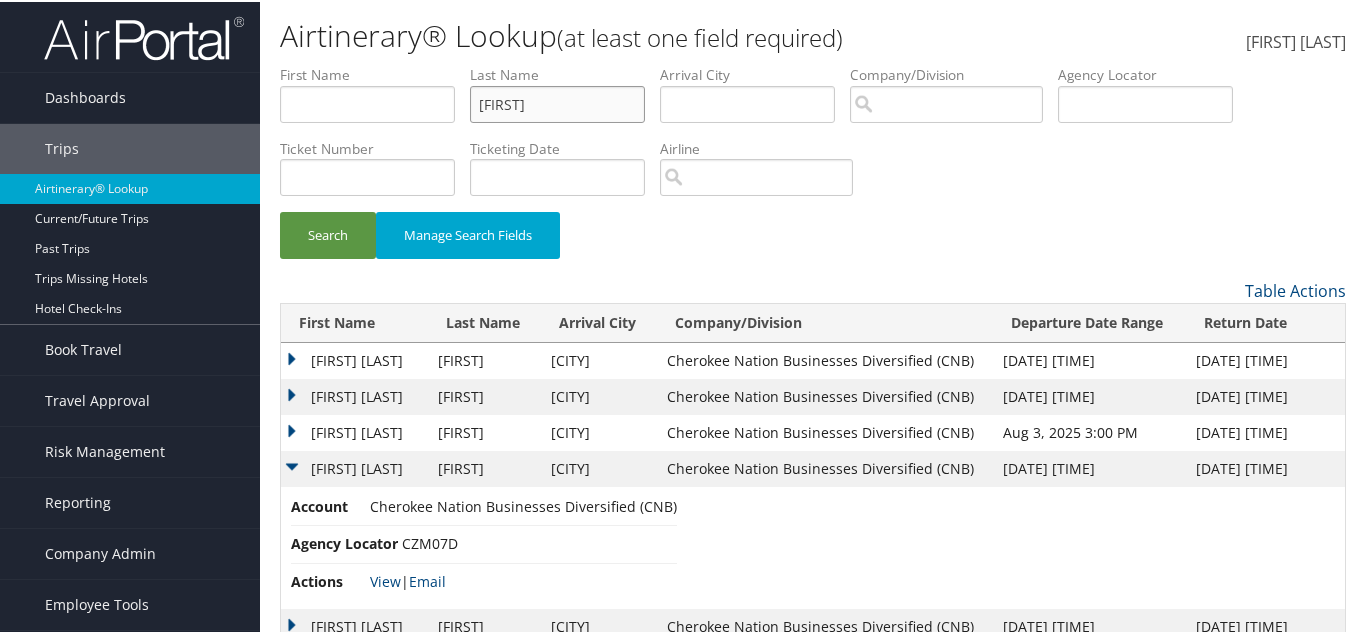 drag, startPoint x: 526, startPoint y: 105, endPoint x: 420, endPoint y: 111, distance: 106.16968 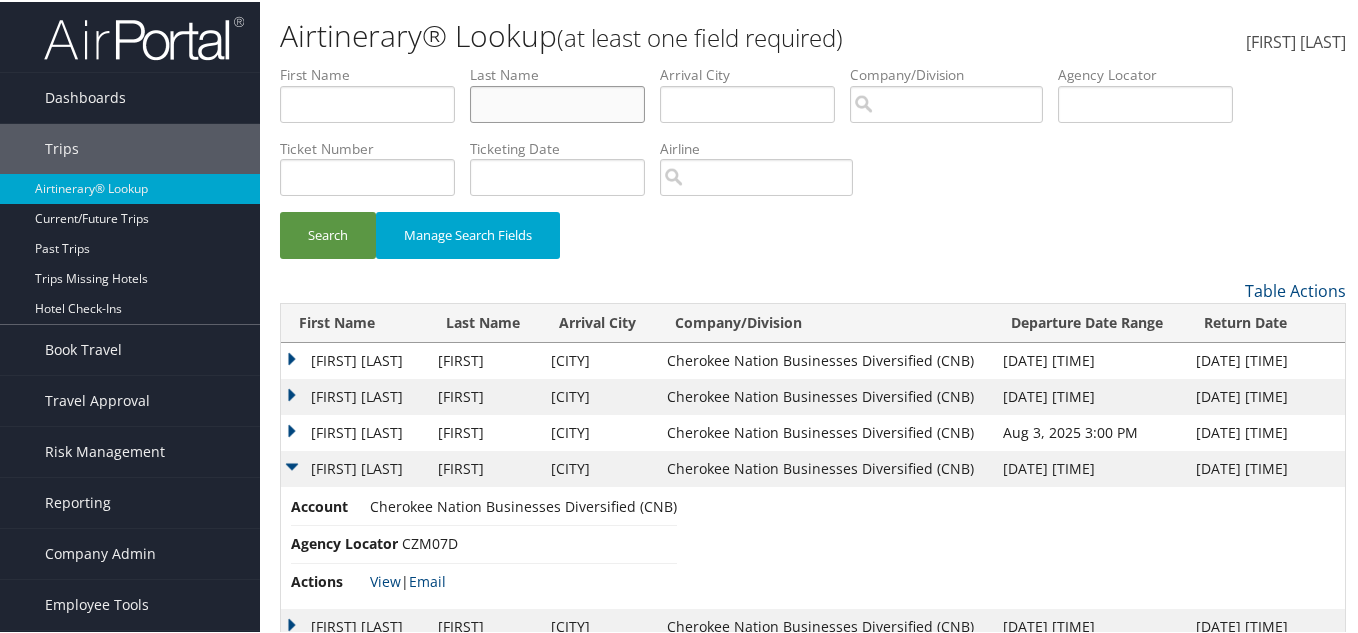 type 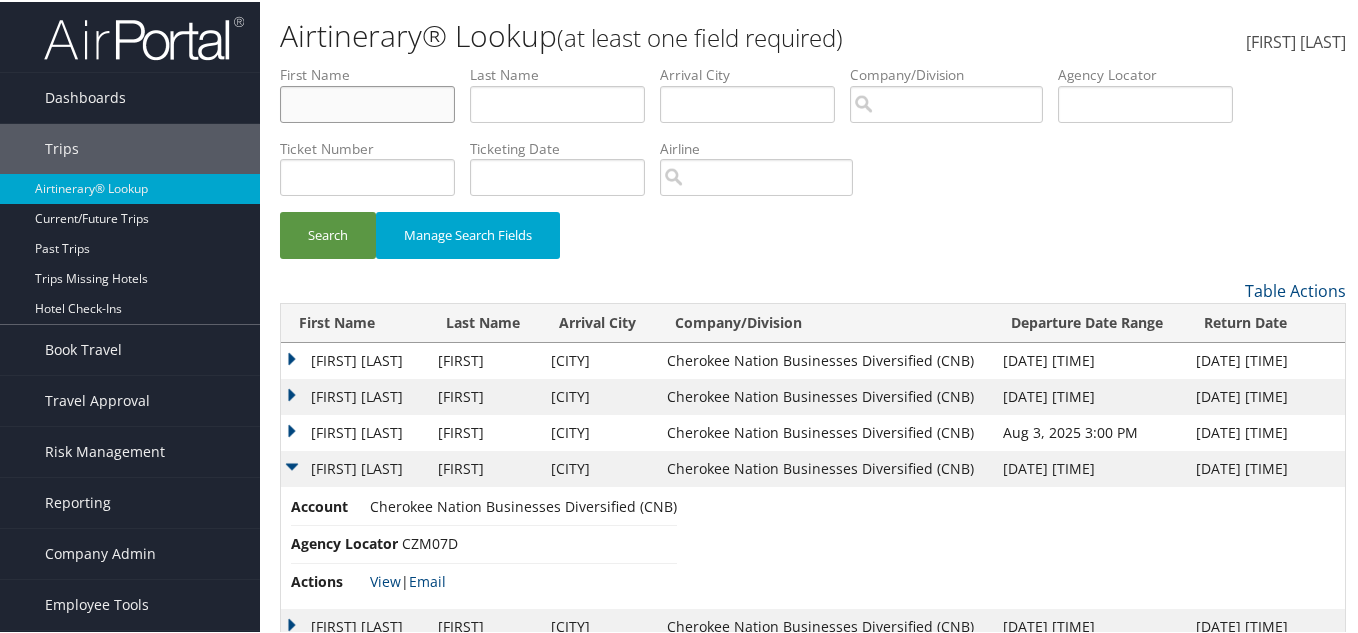 click at bounding box center (367, 102) 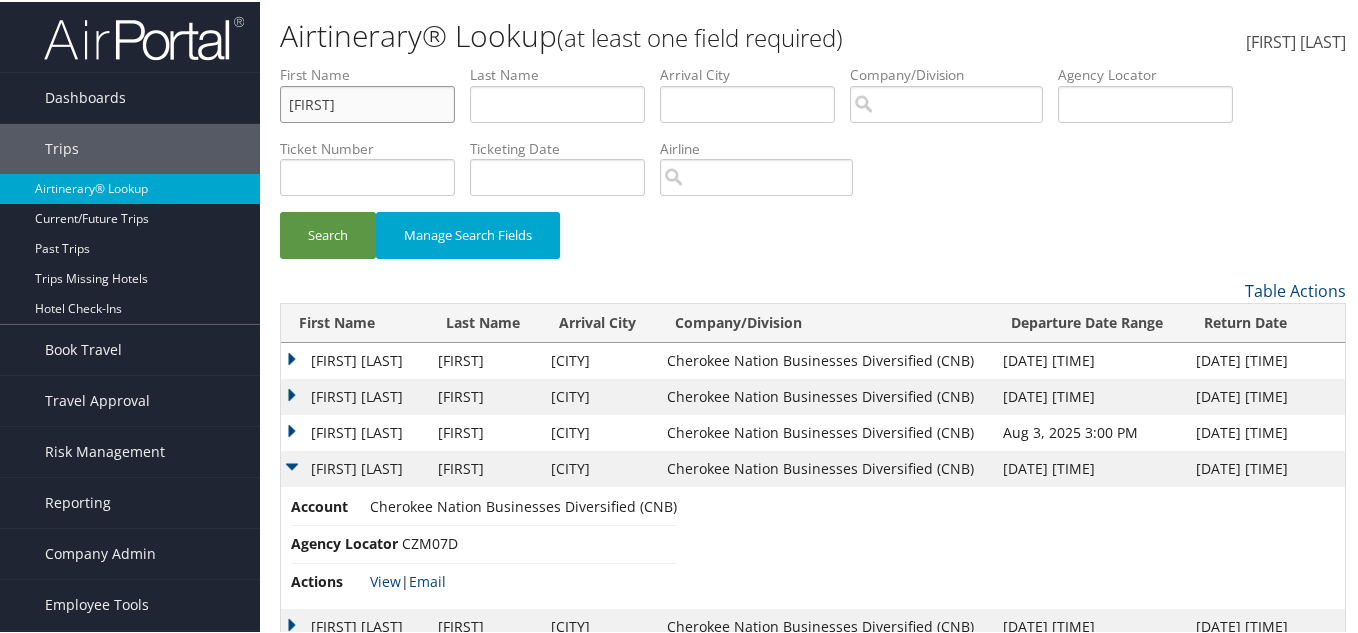 type on "chad" 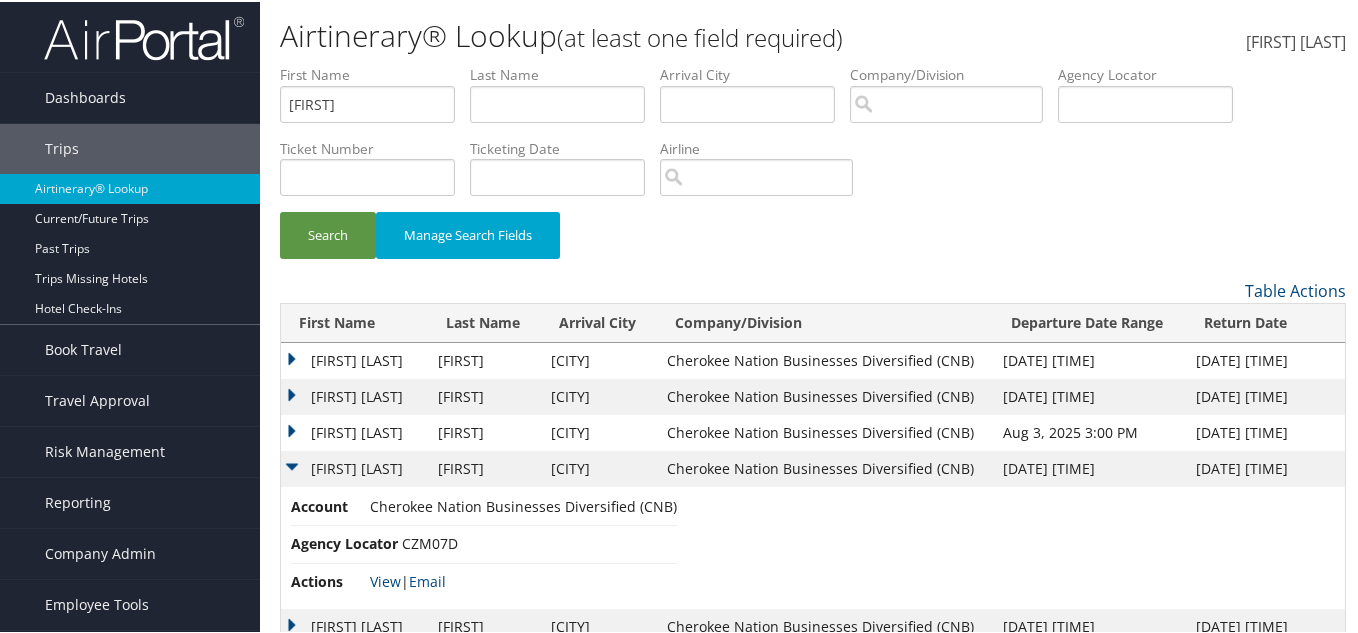 click on "Search Manage Search Fields" at bounding box center (813, 243) 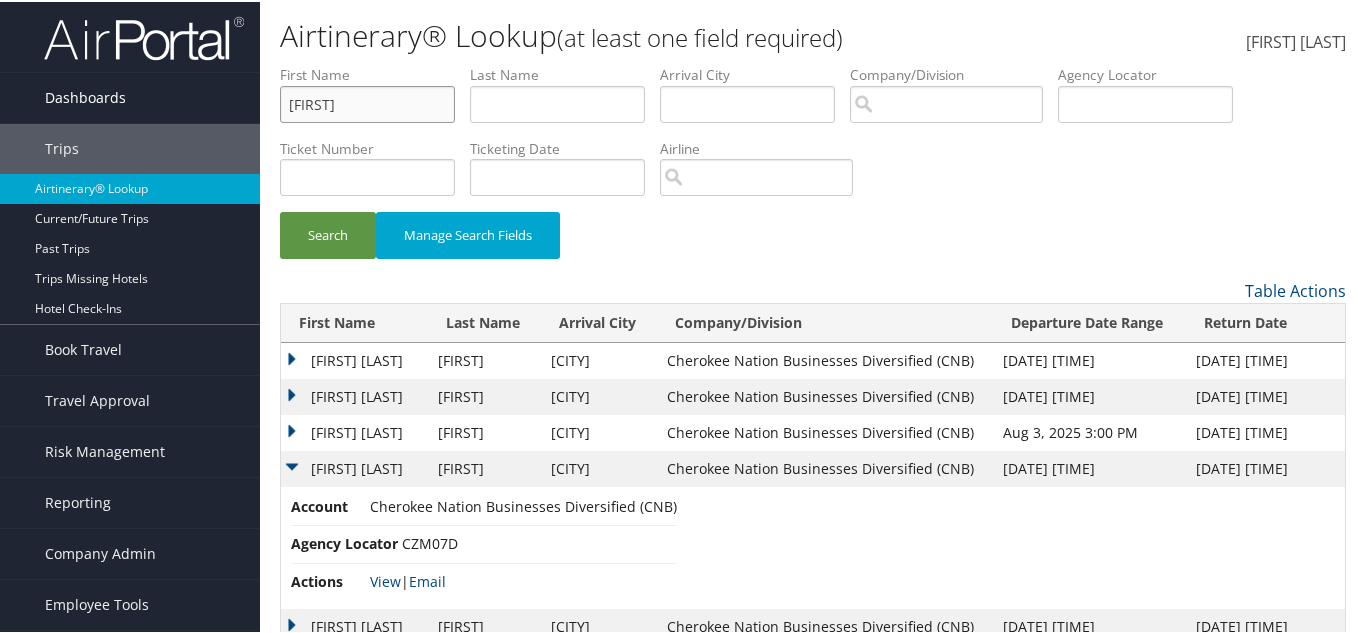 drag, startPoint x: 330, startPoint y: 110, endPoint x: 181, endPoint y: 103, distance: 149.16434 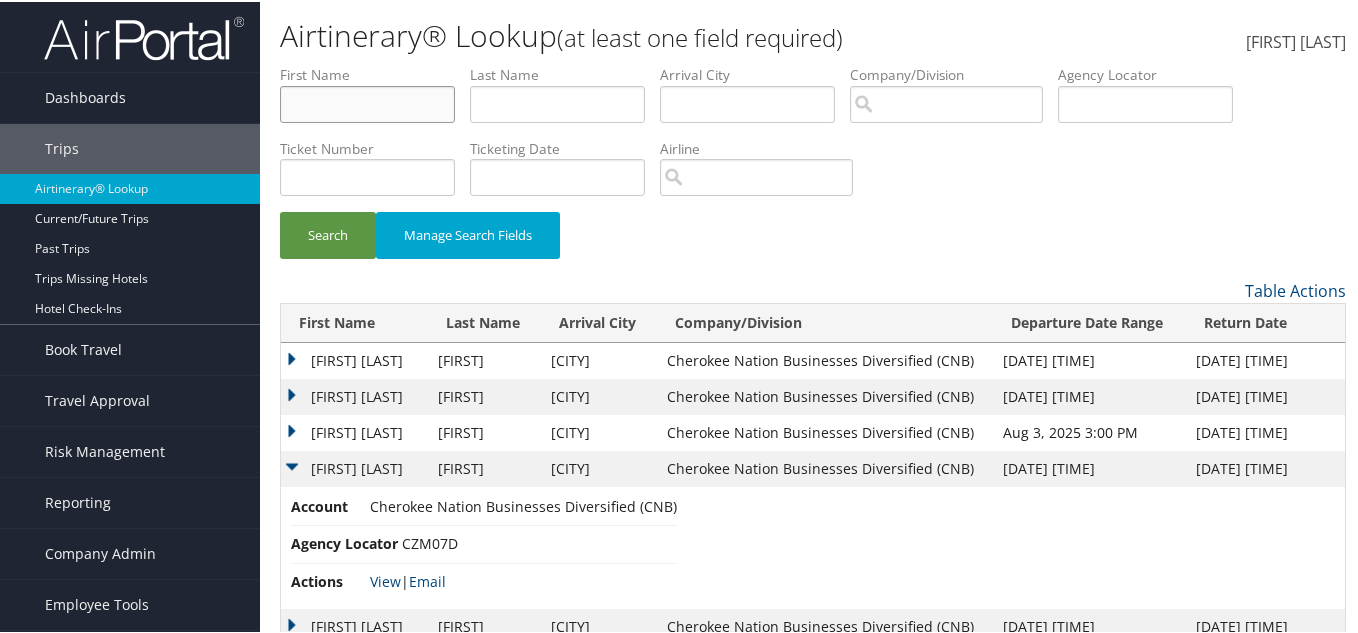 type 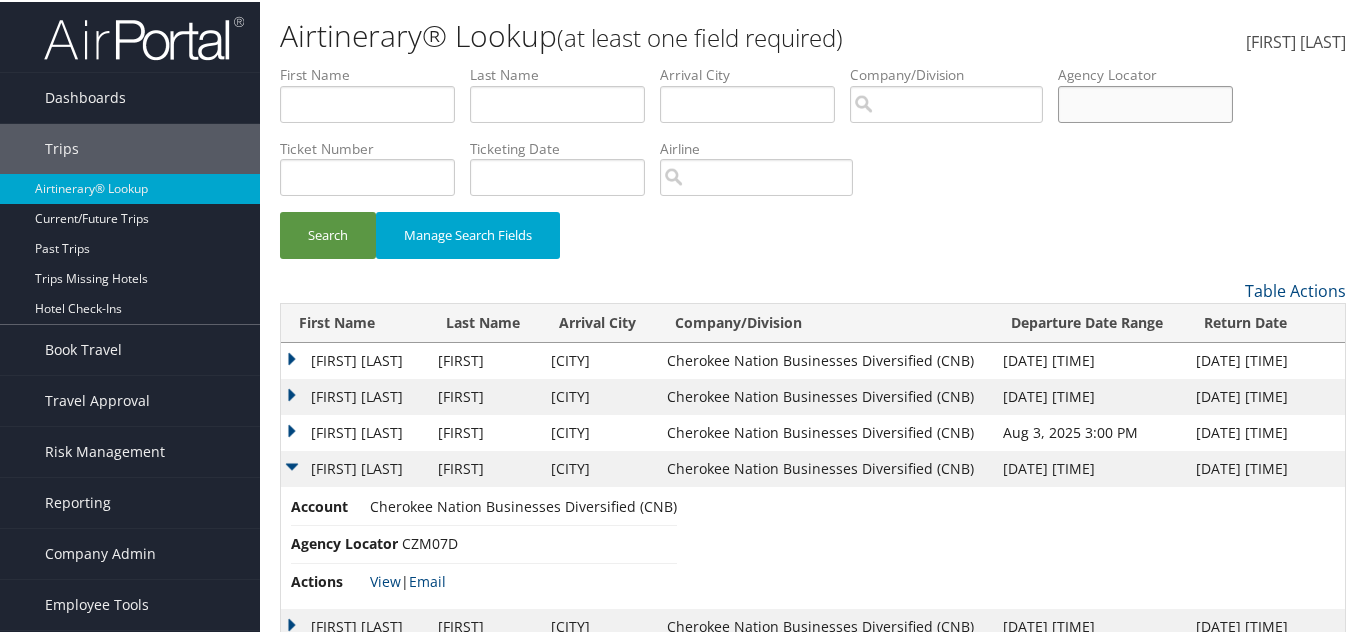 click at bounding box center [1145, 102] 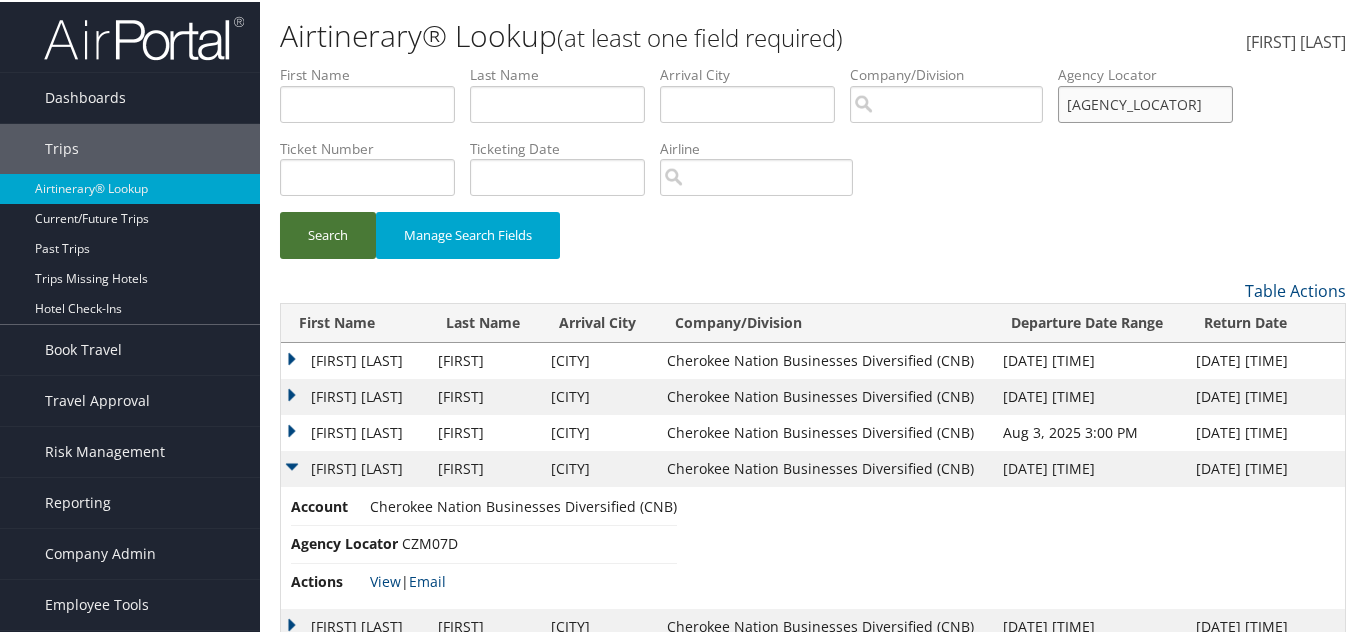 type on "d02sfz" 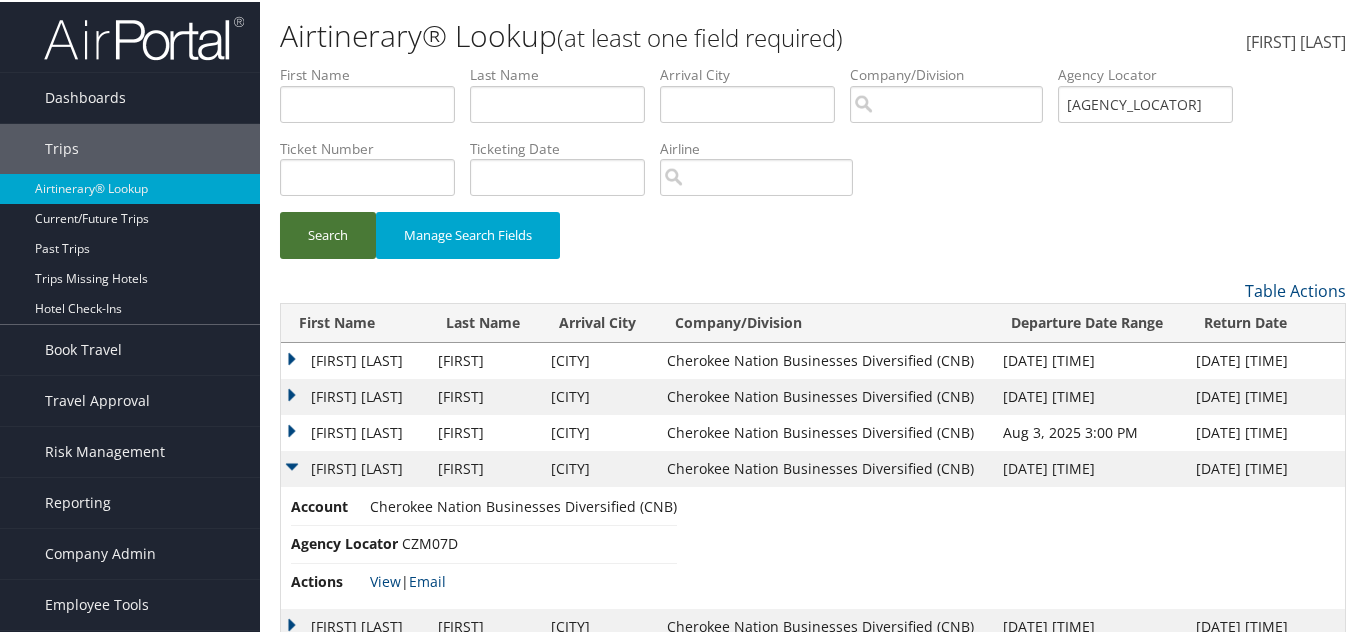 click on "Search" at bounding box center [328, 233] 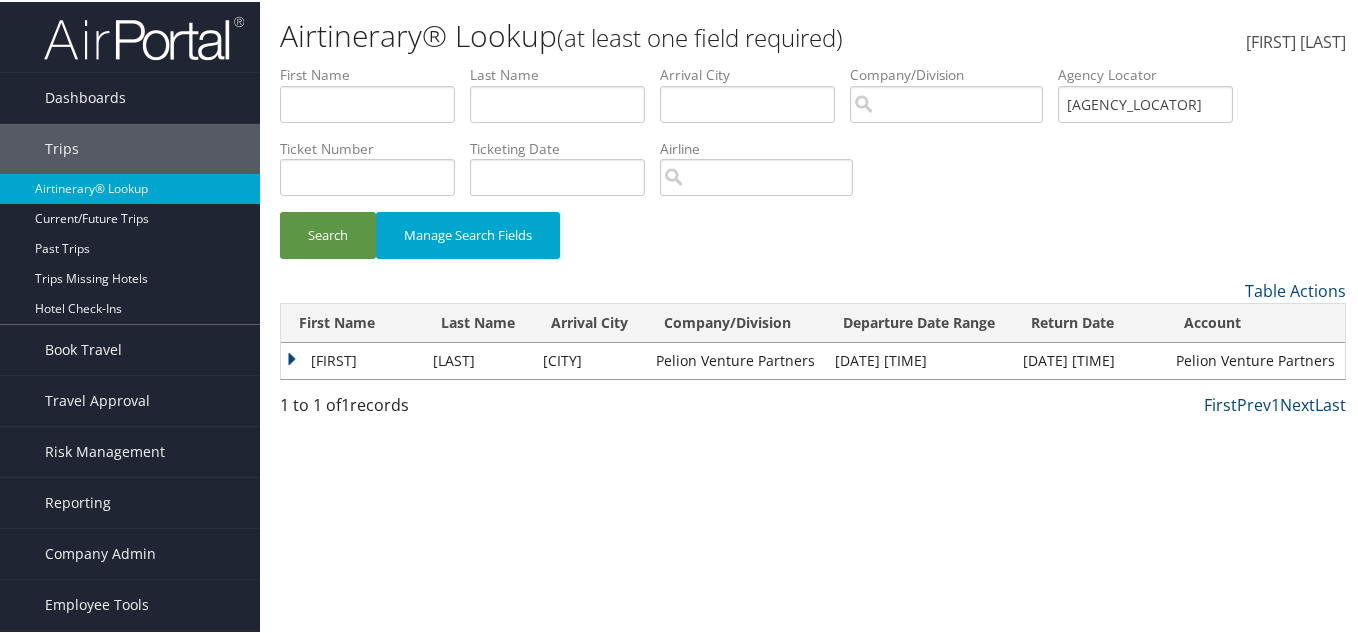 click on "CHAD" at bounding box center [352, 359] 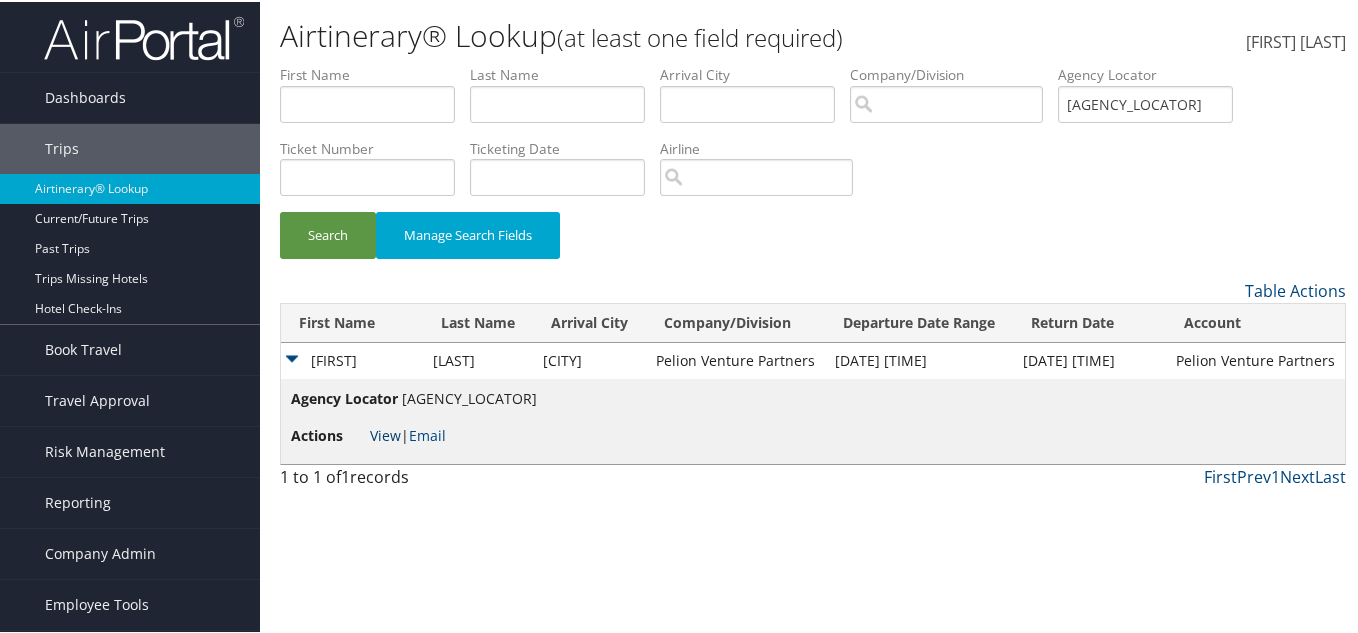 click on "View" at bounding box center [385, 433] 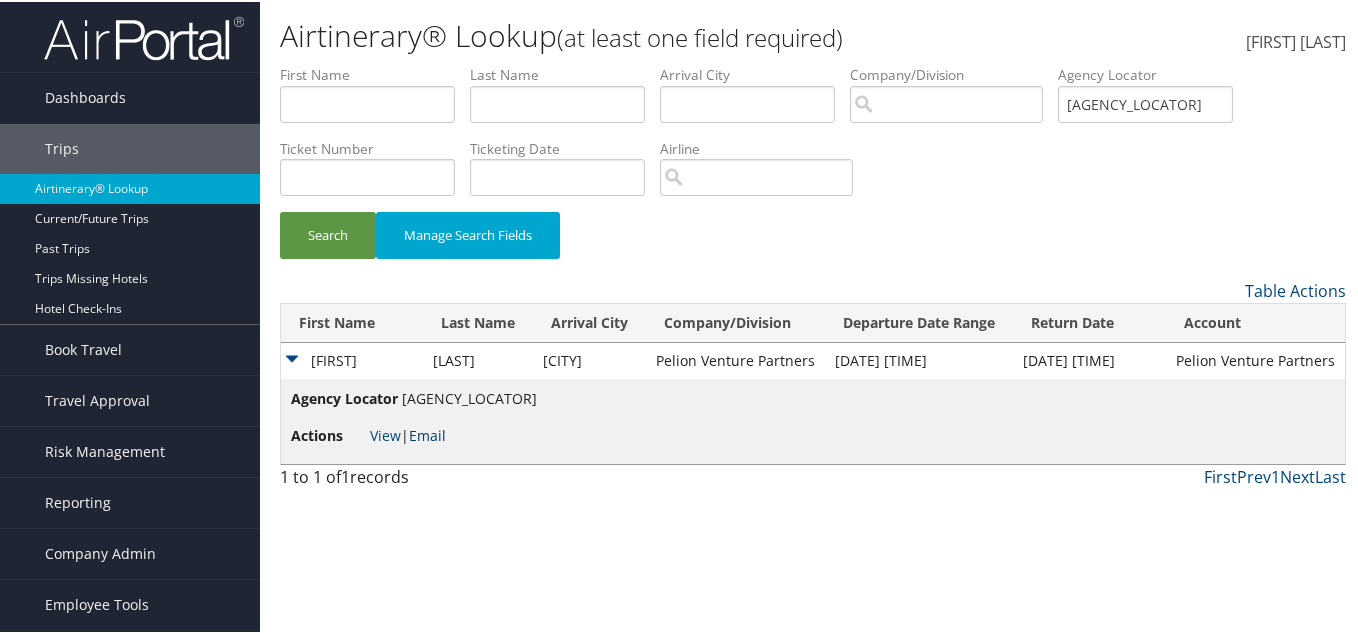 click on "Email" at bounding box center (427, 433) 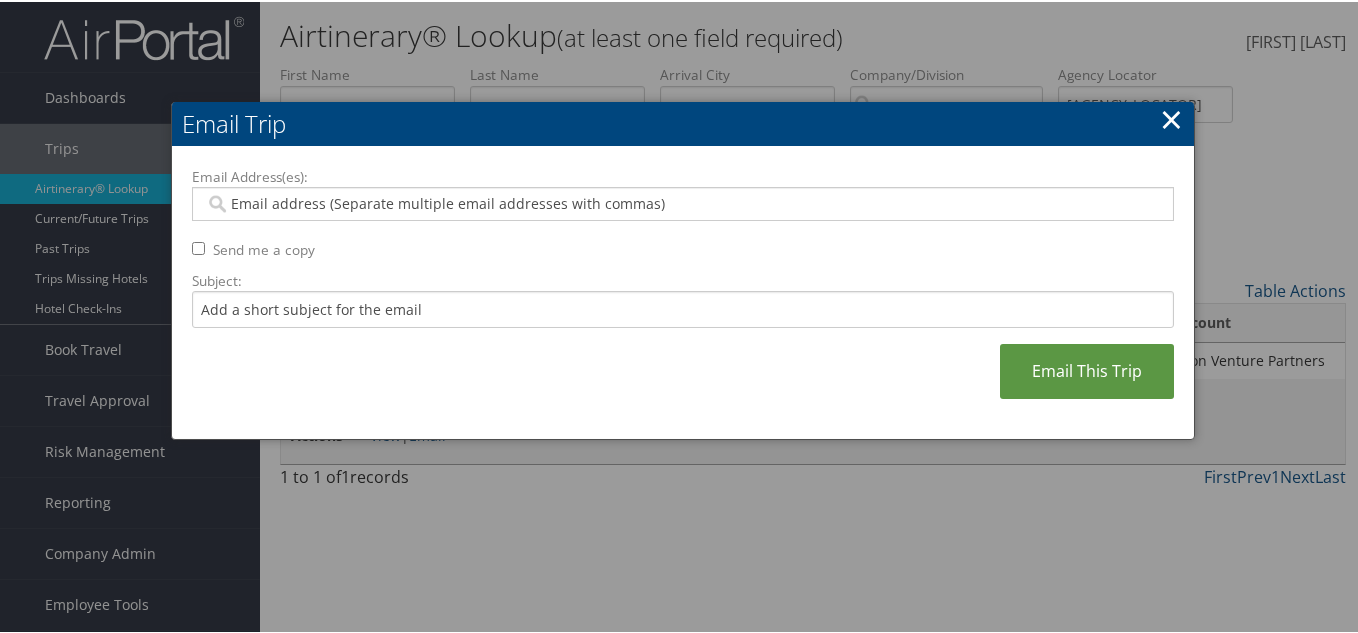 click on "Email Address(es):" at bounding box center (682, 202) 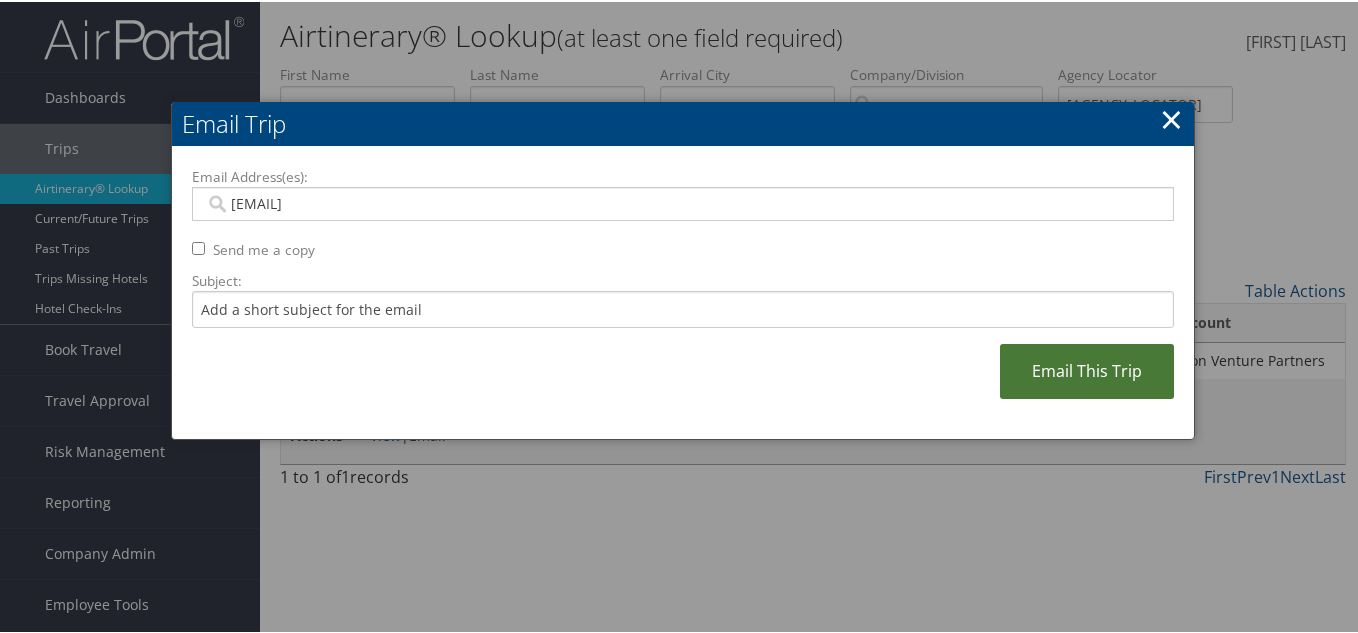 type on "diane@pelionvp.com" 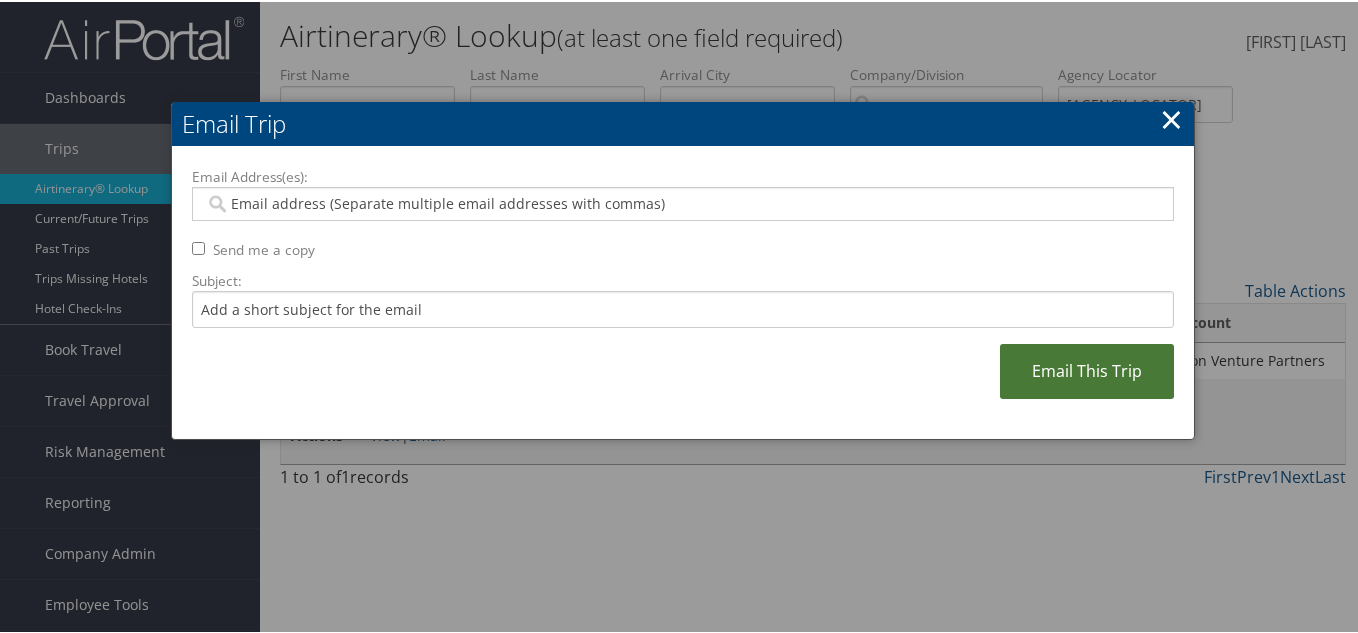 click on "Email This Trip" at bounding box center (1087, 369) 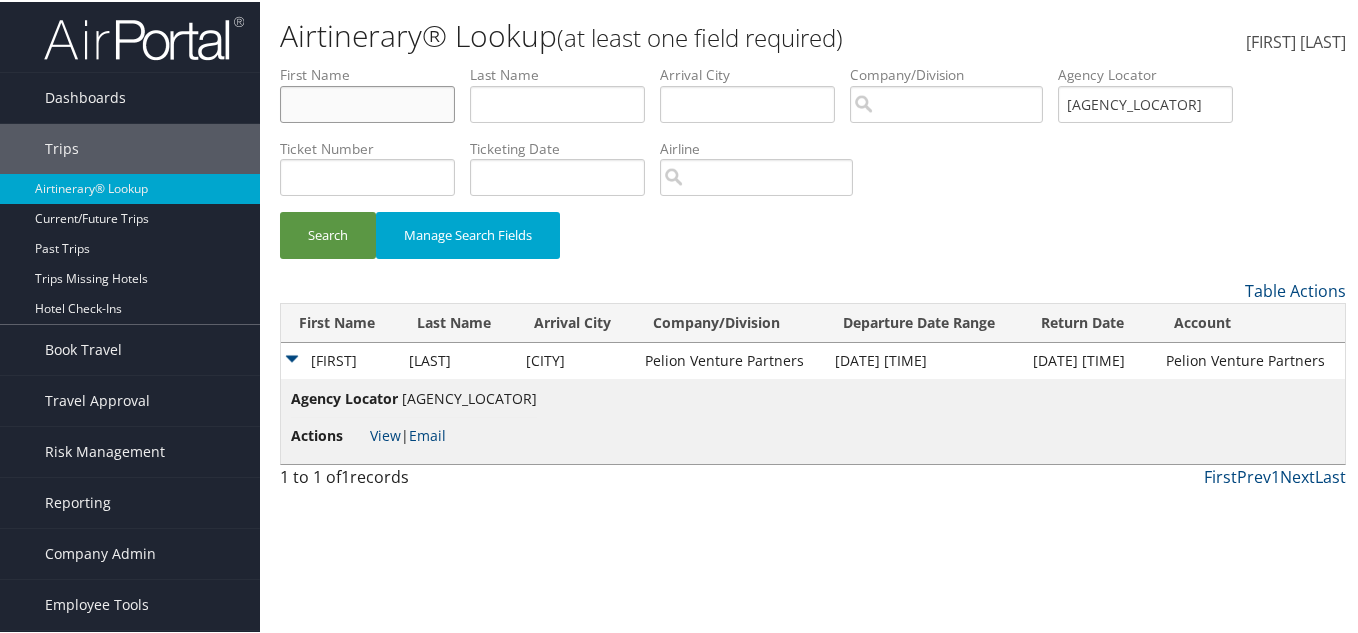 click at bounding box center (367, 102) 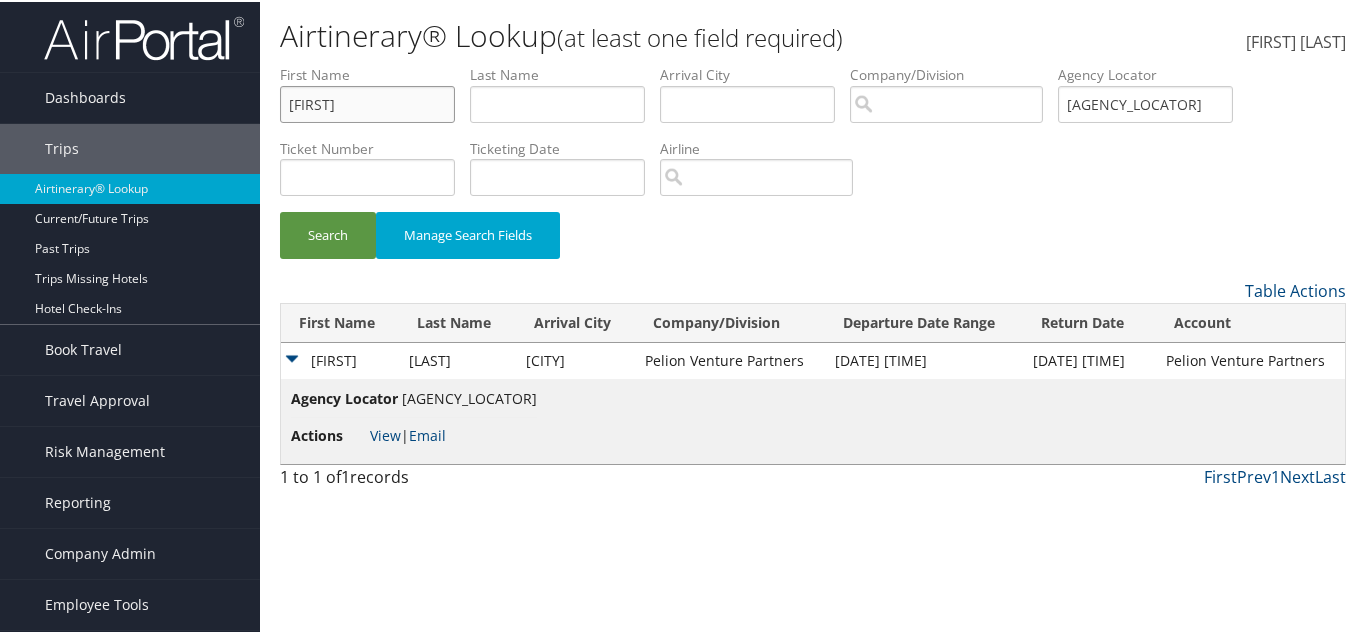 type on "gregg" 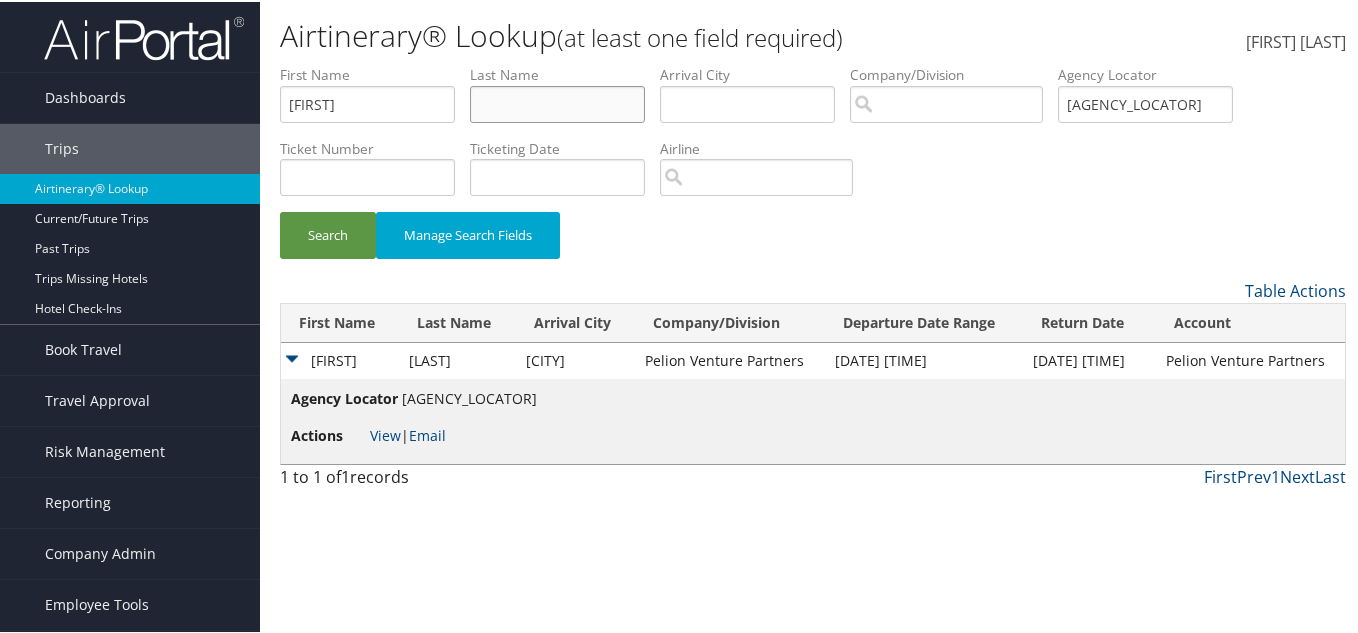 click at bounding box center [557, 102] 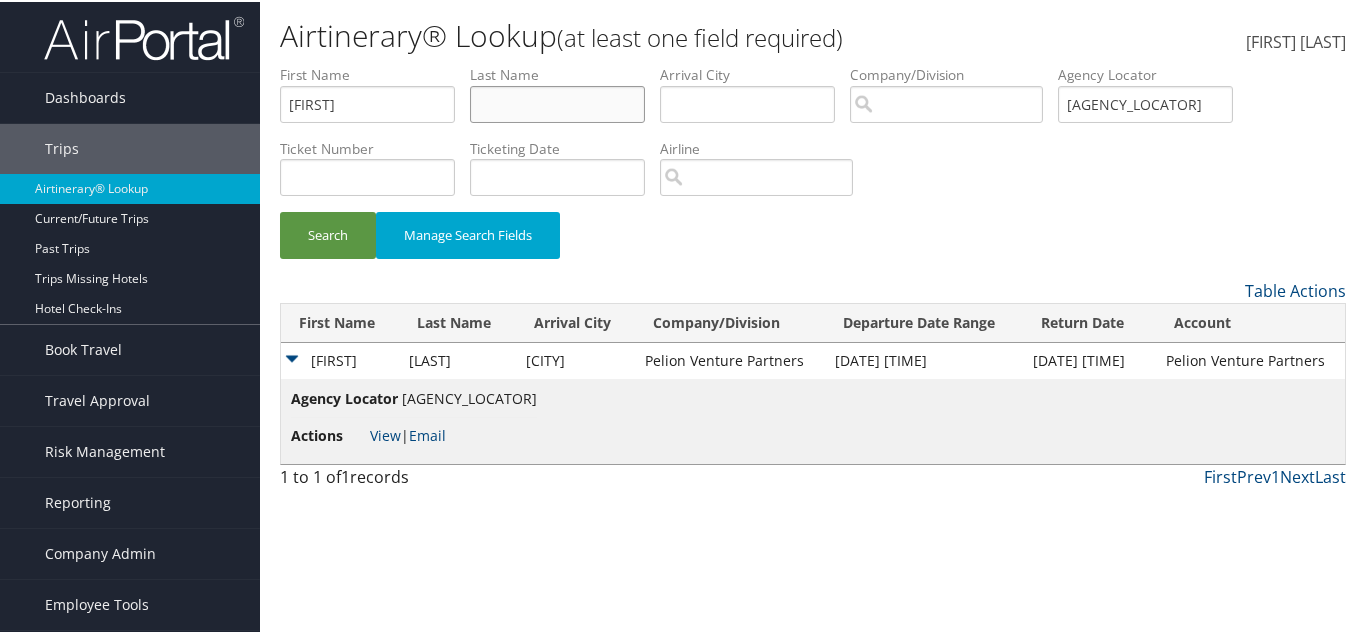 click at bounding box center [557, 102] 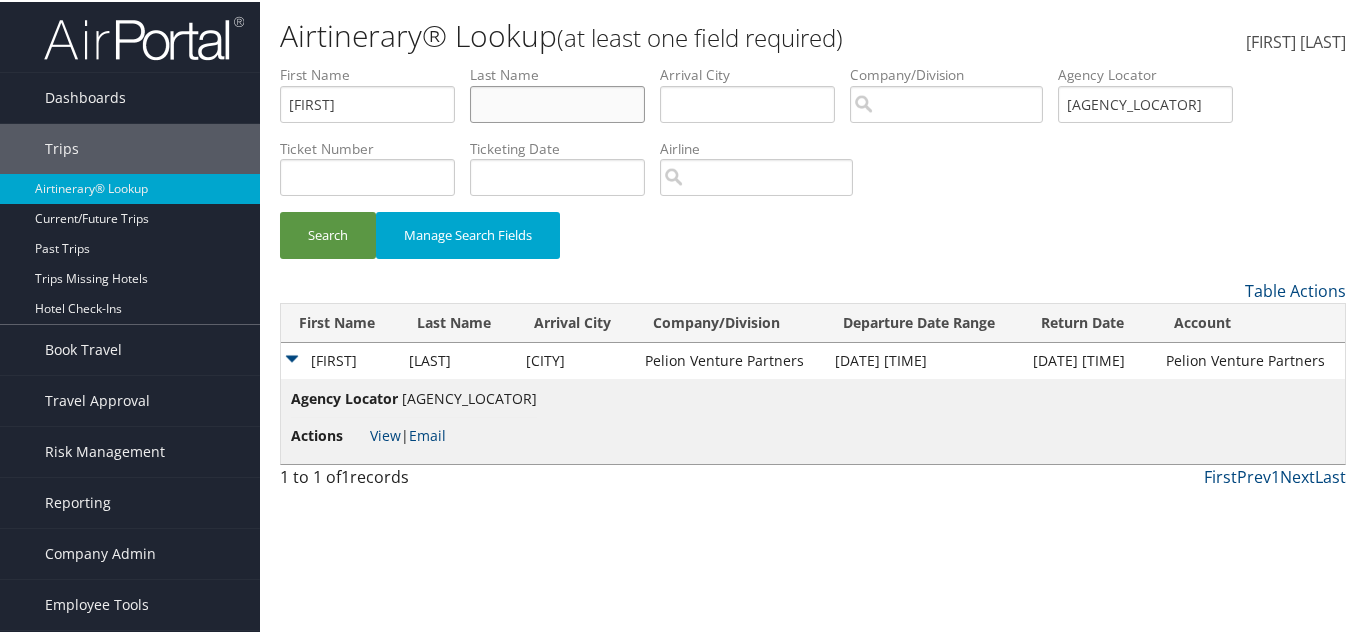 paste on "mcadoo" 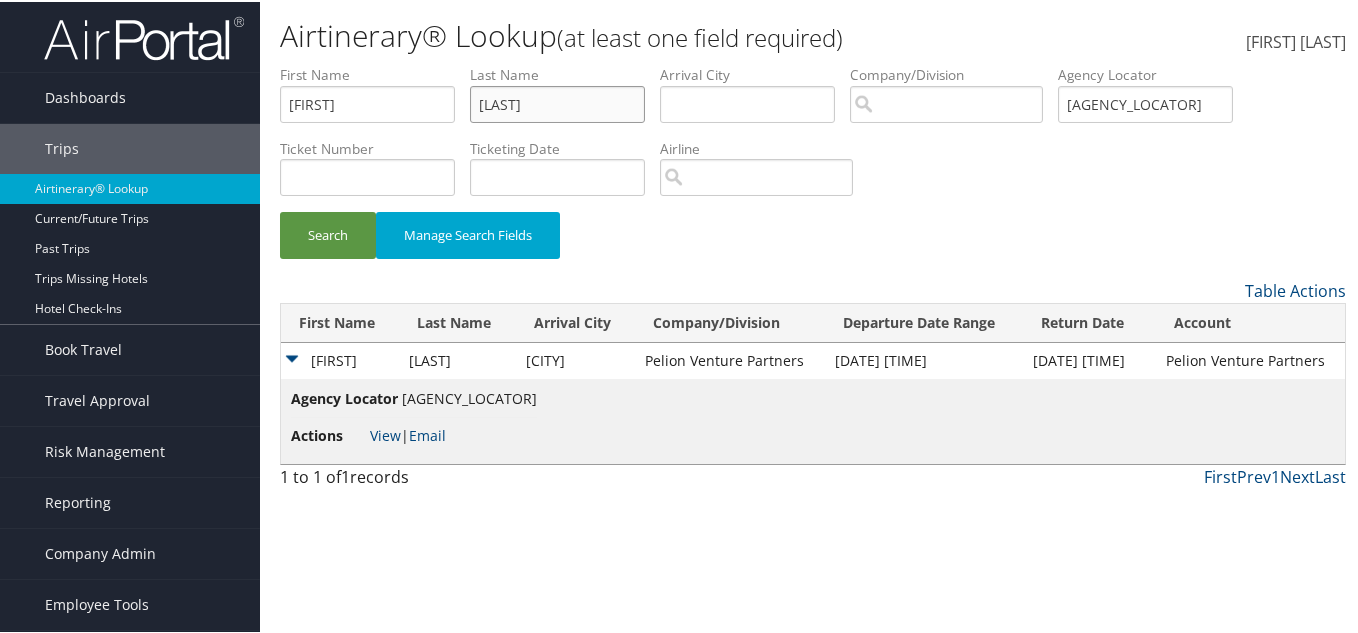 type on "mcadoo" 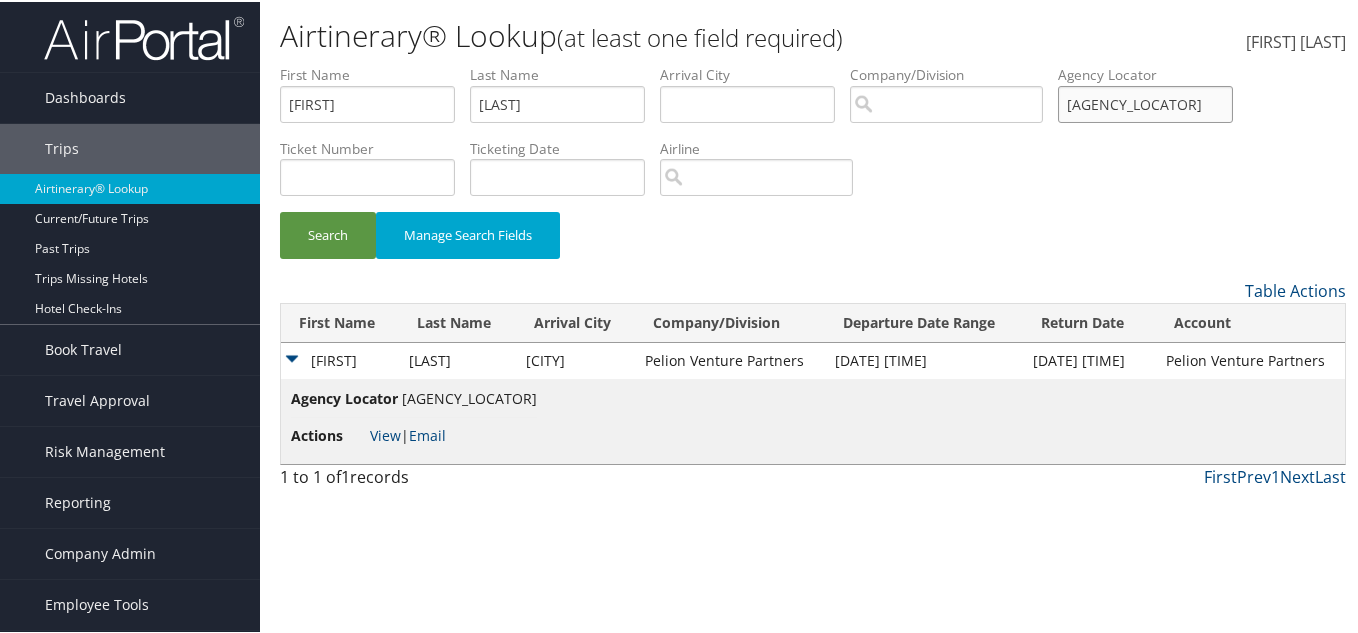 click on "d02sfz" at bounding box center [1145, 102] 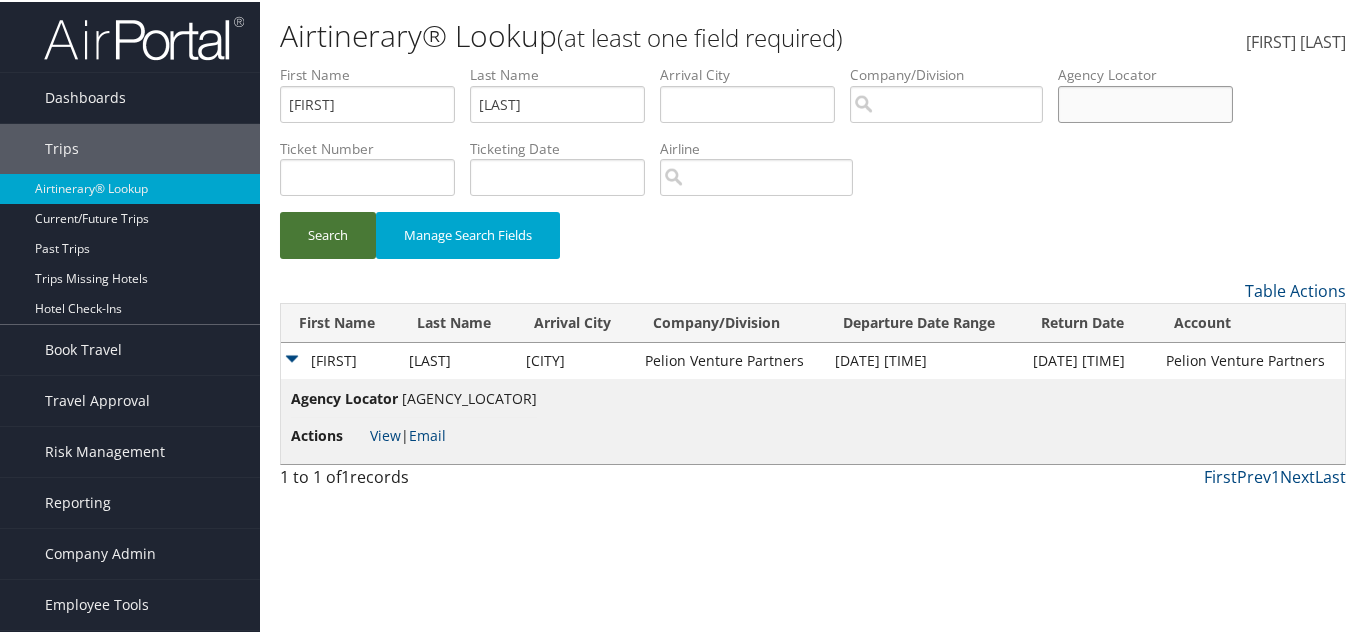 type 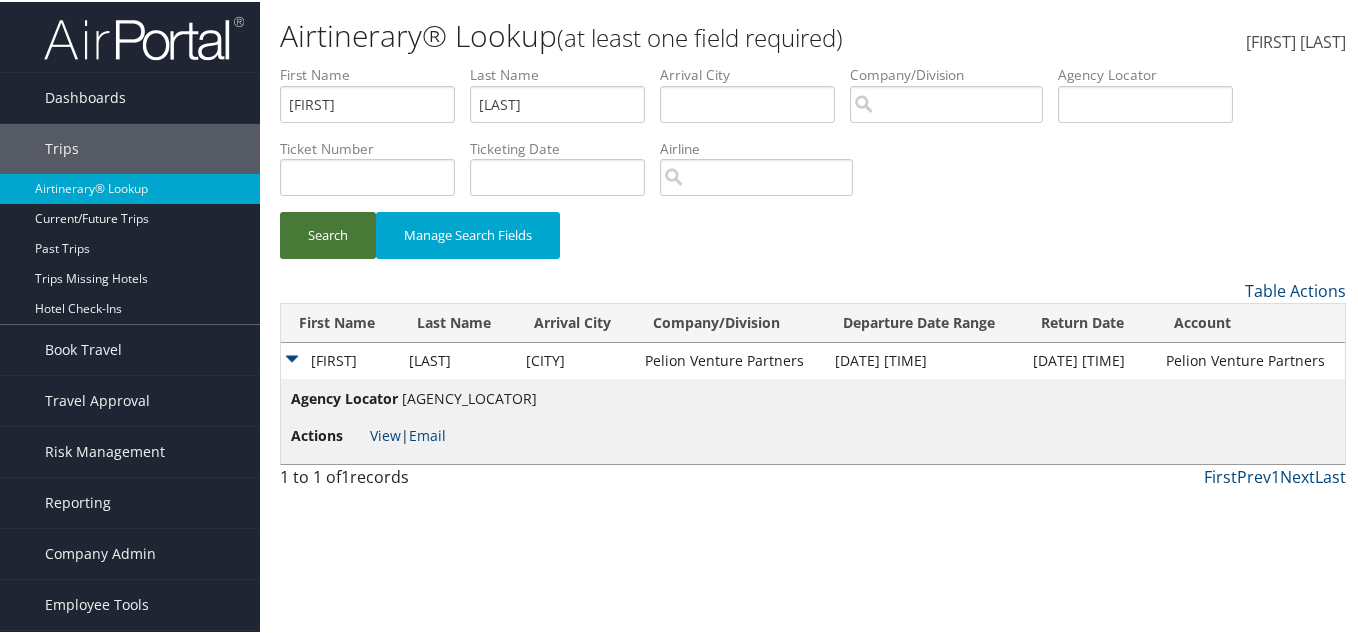click on "Search" at bounding box center (328, 233) 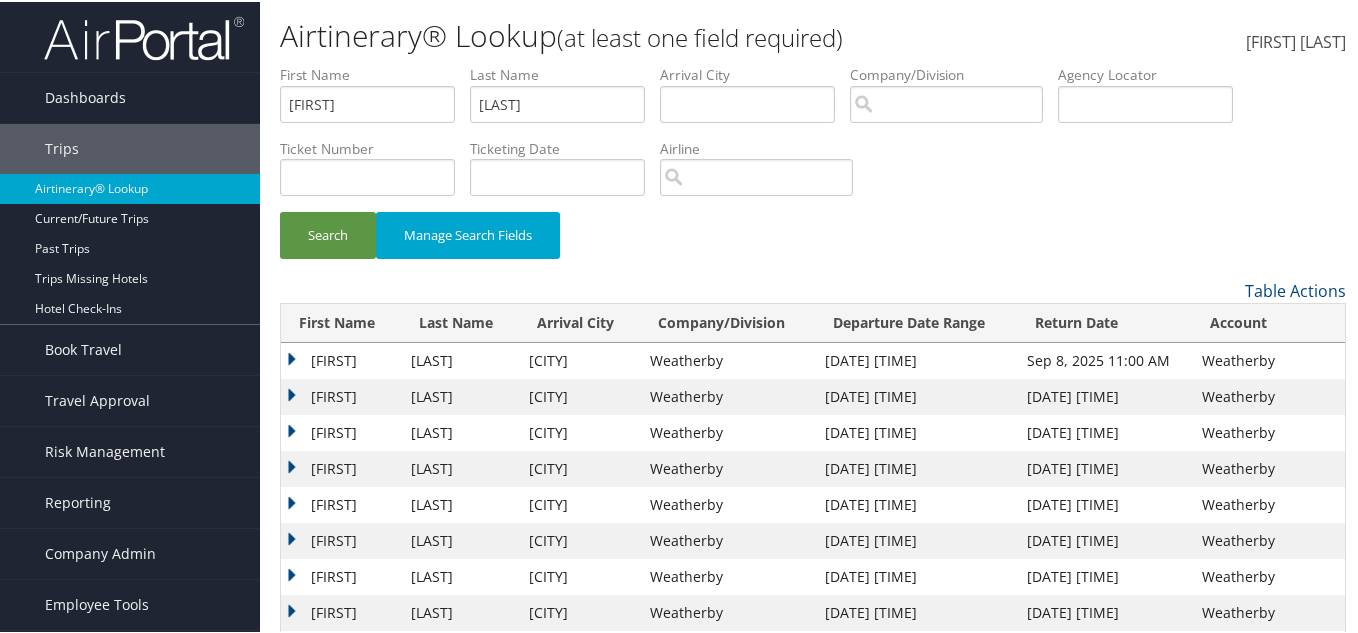 click on "Gregg" at bounding box center (341, 395) 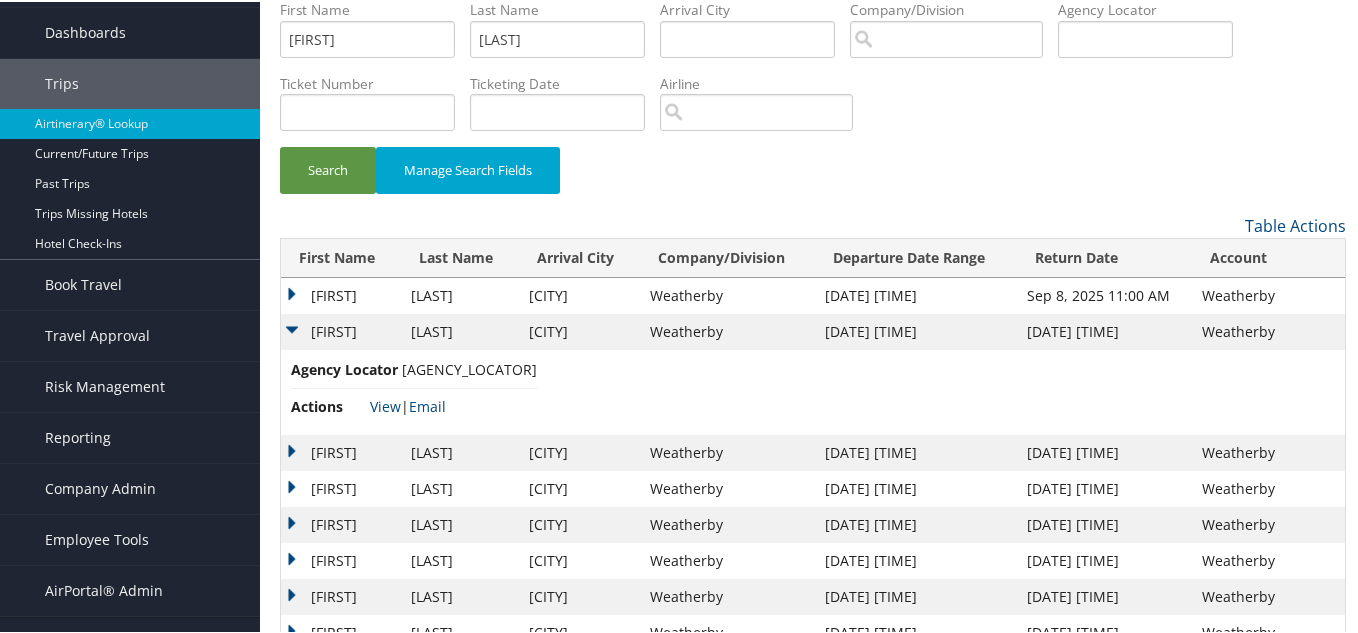 scroll, scrollTop: 100, scrollLeft: 0, axis: vertical 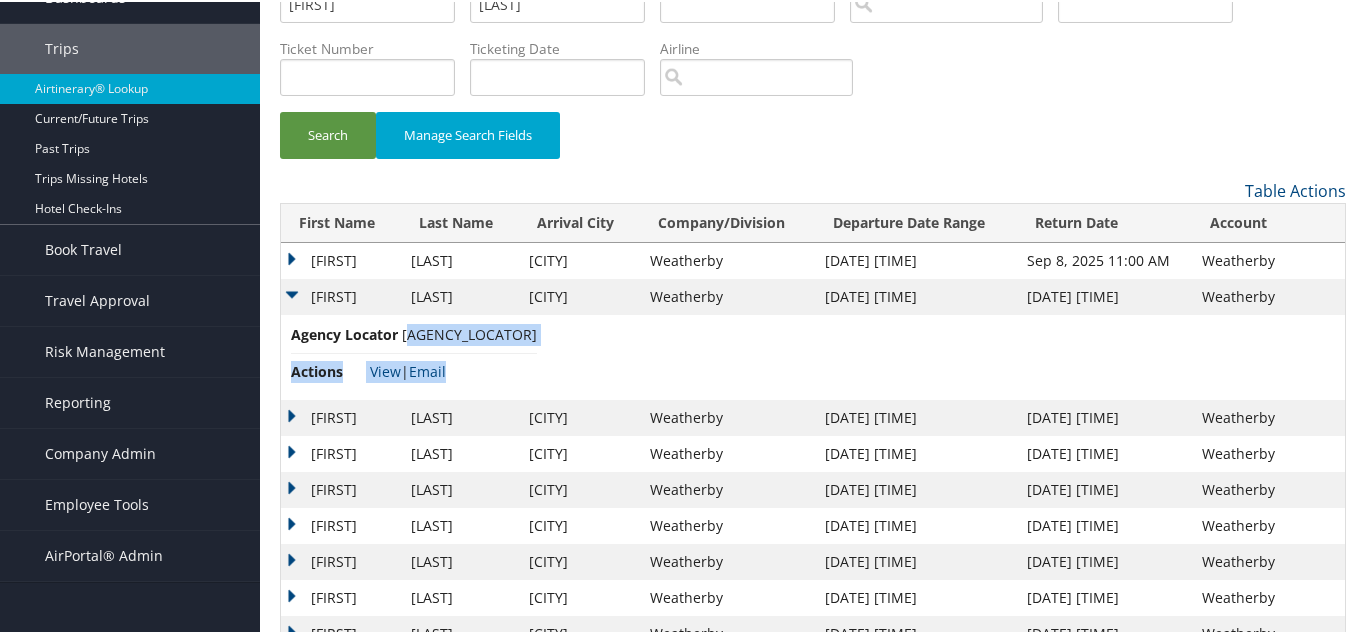 drag, startPoint x: 470, startPoint y: 333, endPoint x: 415, endPoint y: 336, distance: 55.081757 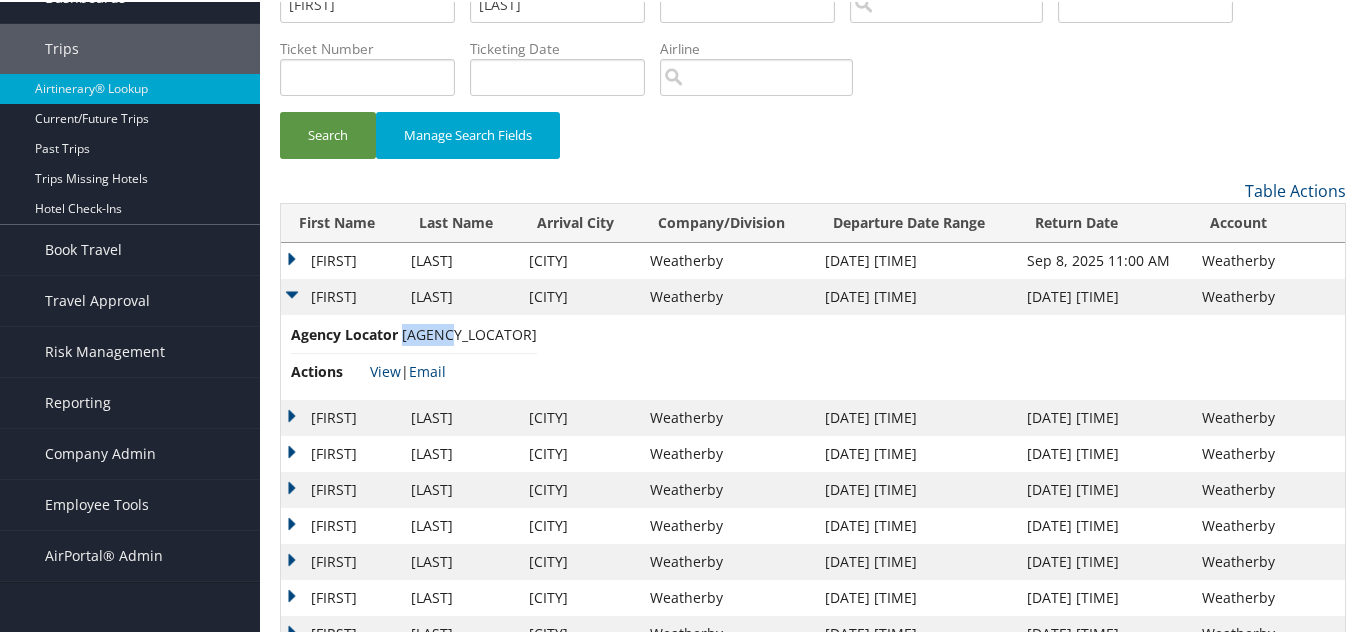 drag, startPoint x: 405, startPoint y: 334, endPoint x: 466, endPoint y: 346, distance: 62.169125 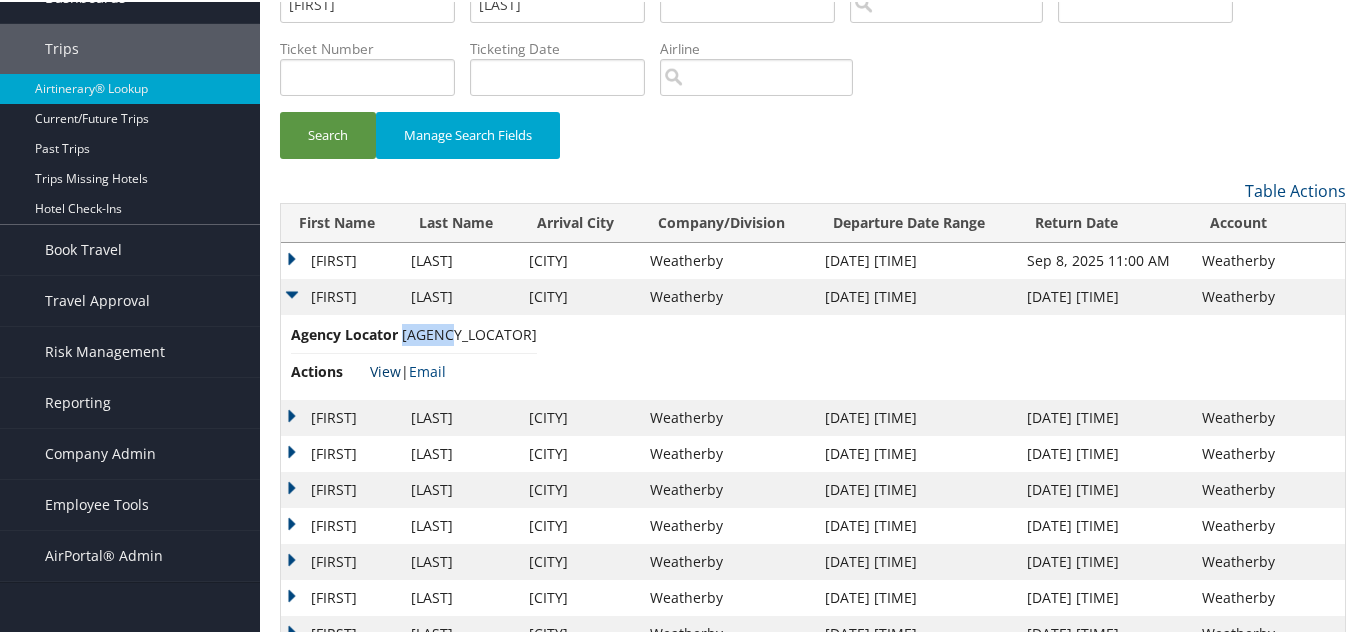 click on "View" at bounding box center (385, 369) 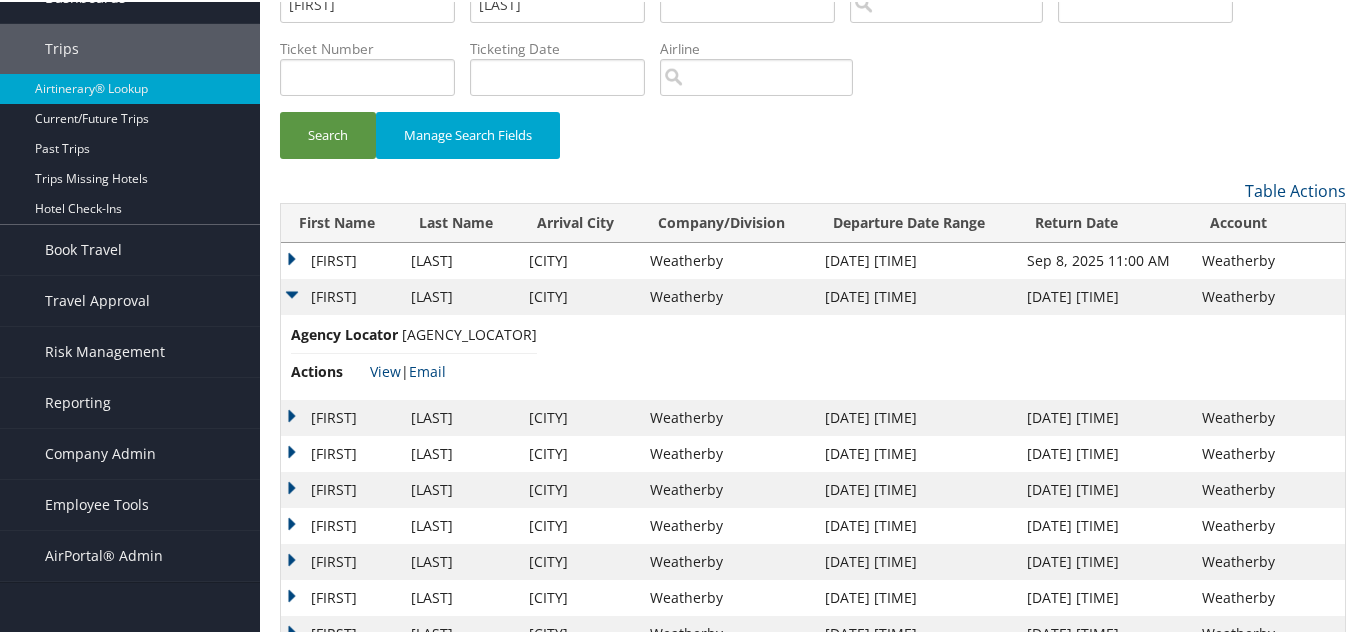 click on "Agency Locator   WWFWXG Actions   View  |  Email" at bounding box center (813, 355) 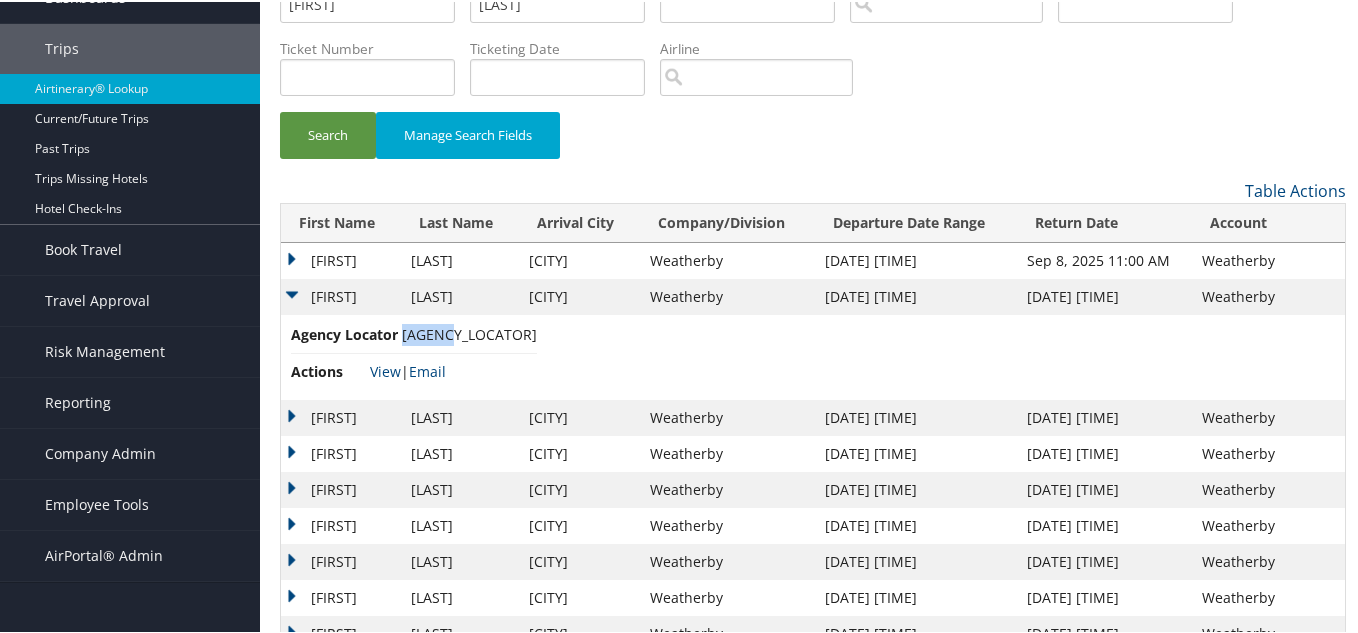 drag, startPoint x: 469, startPoint y: 330, endPoint x: 403, endPoint y: 335, distance: 66.189125 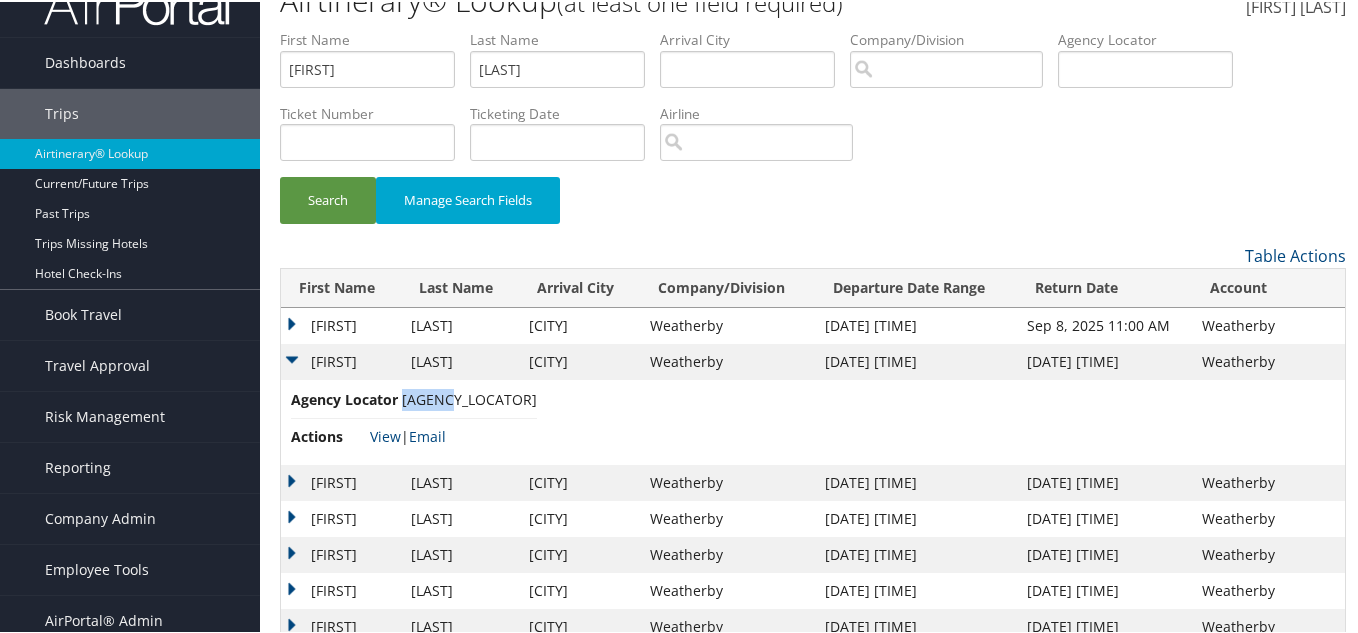 scroll, scrollTop: 0, scrollLeft: 0, axis: both 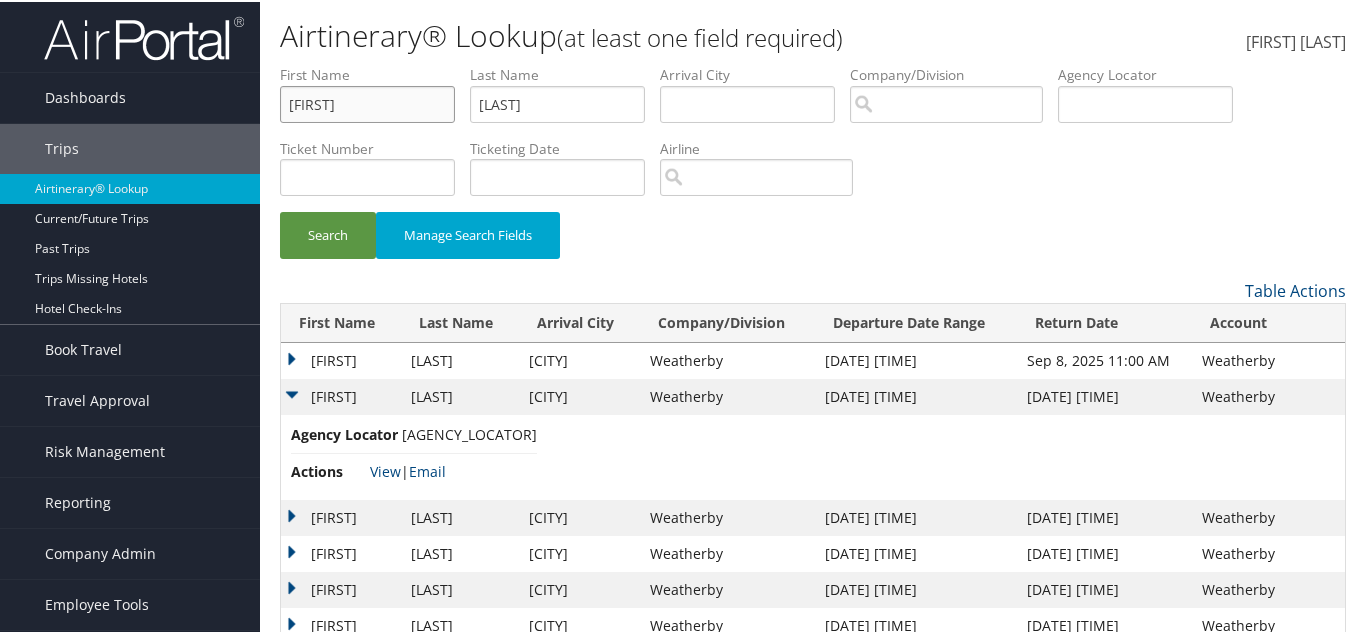 drag, startPoint x: 354, startPoint y: 109, endPoint x: 265, endPoint y: 90, distance: 91.00549 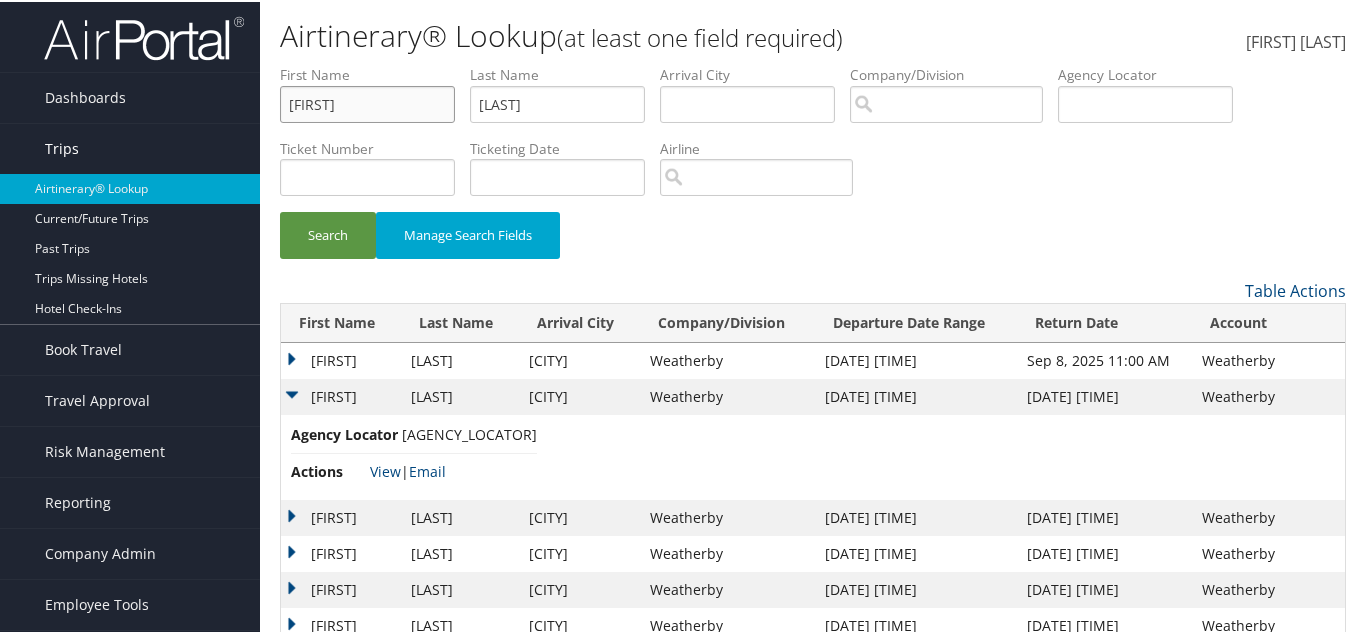 paste on "Marcus" 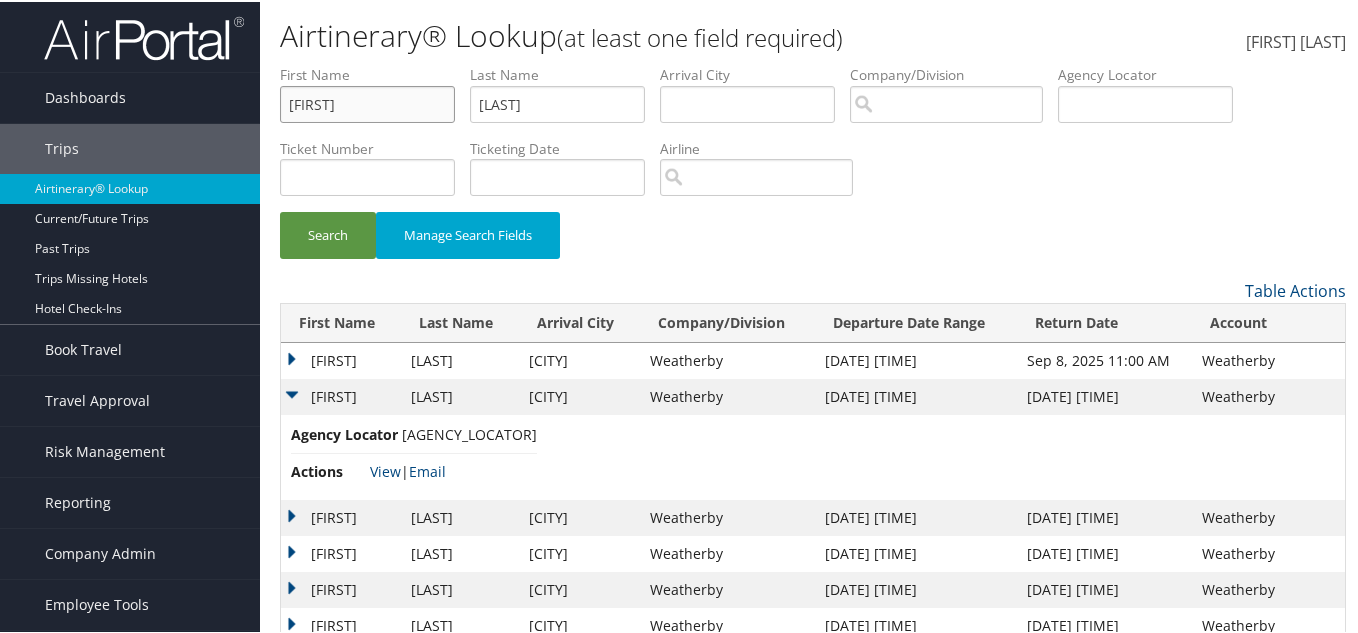 type on "Marcus" 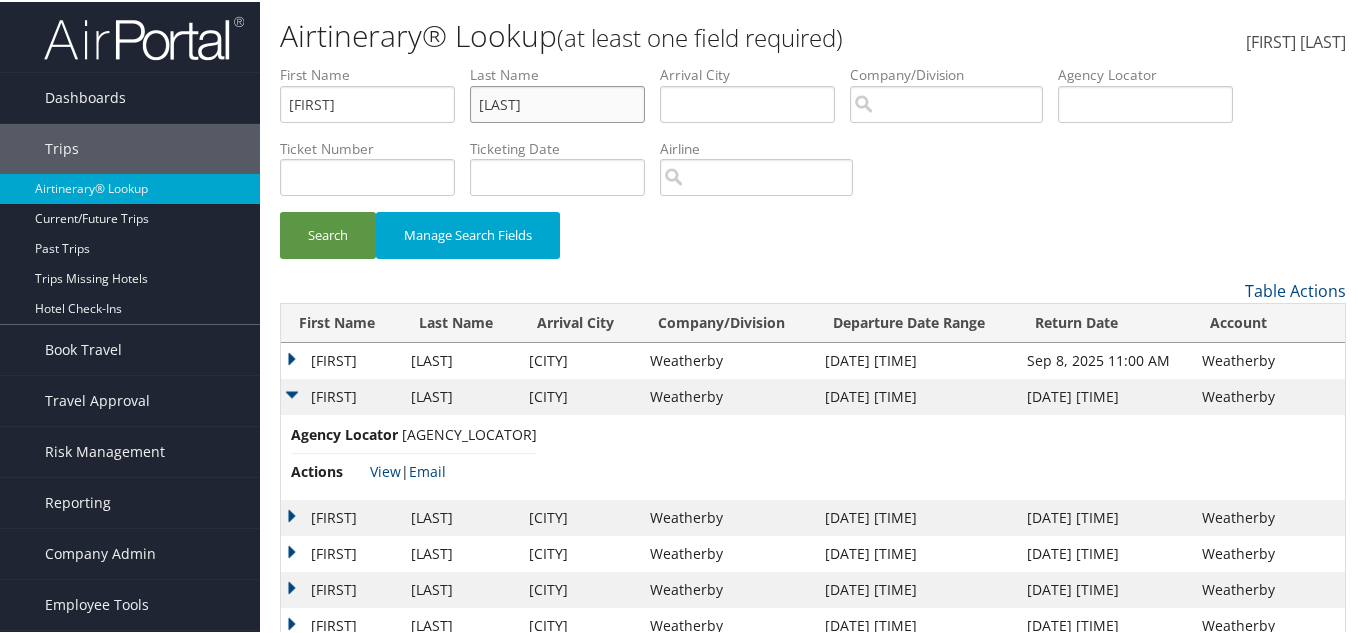 drag, startPoint x: 544, startPoint y: 100, endPoint x: 461, endPoint y: 100, distance: 83 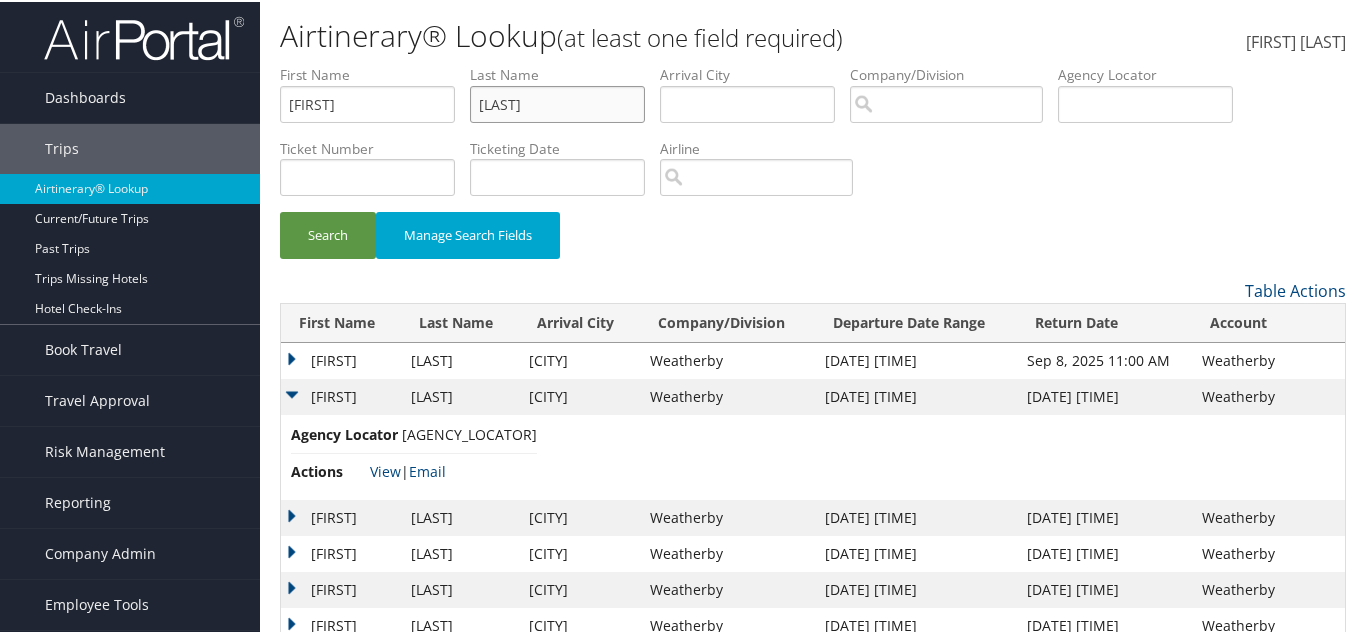 paste on "Goode" 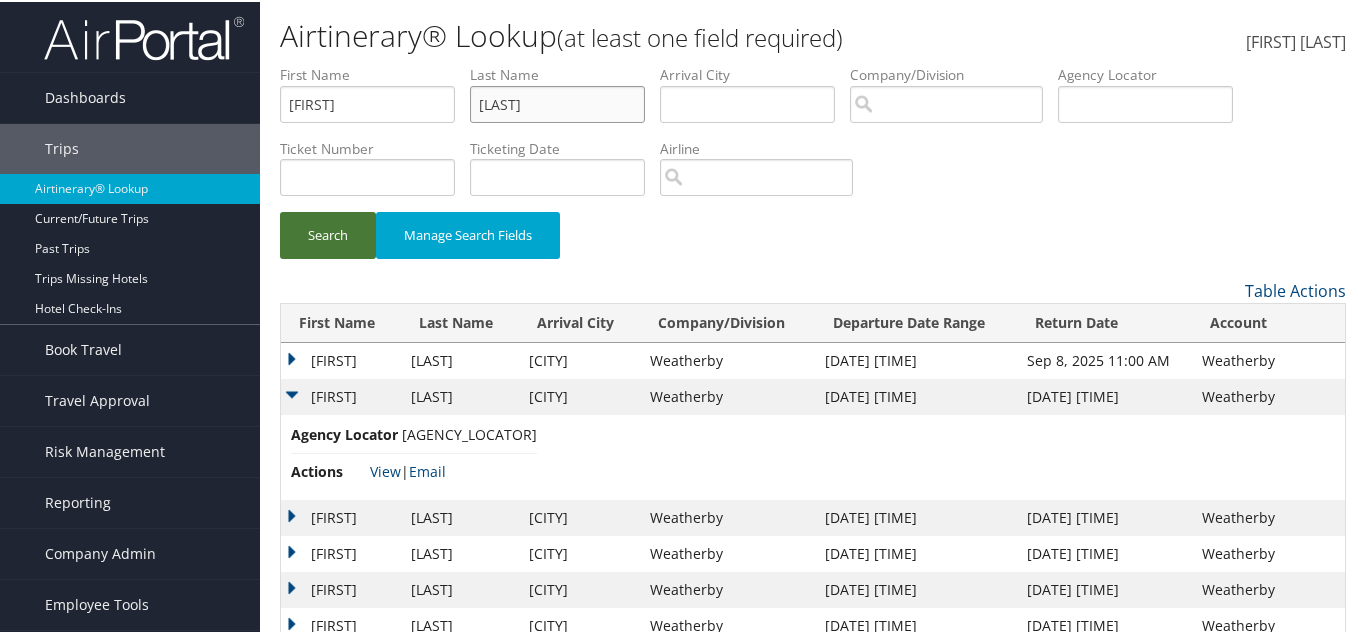 type on "Goode" 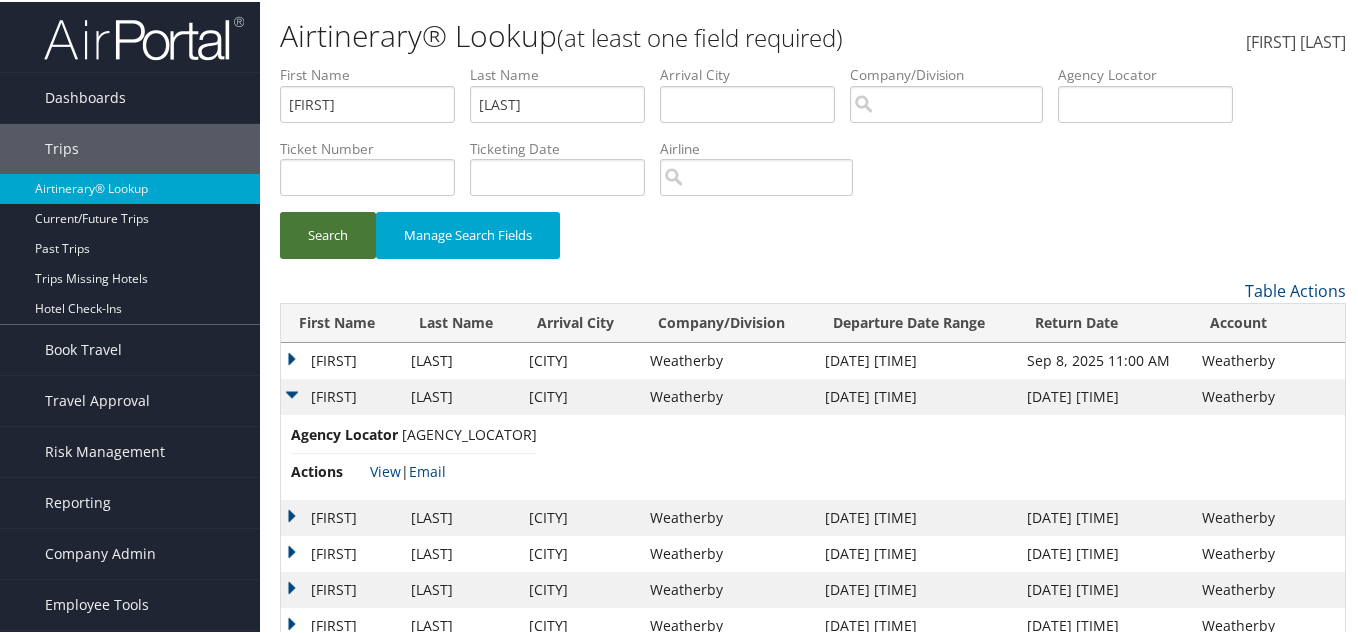 click on "Search" at bounding box center (328, 233) 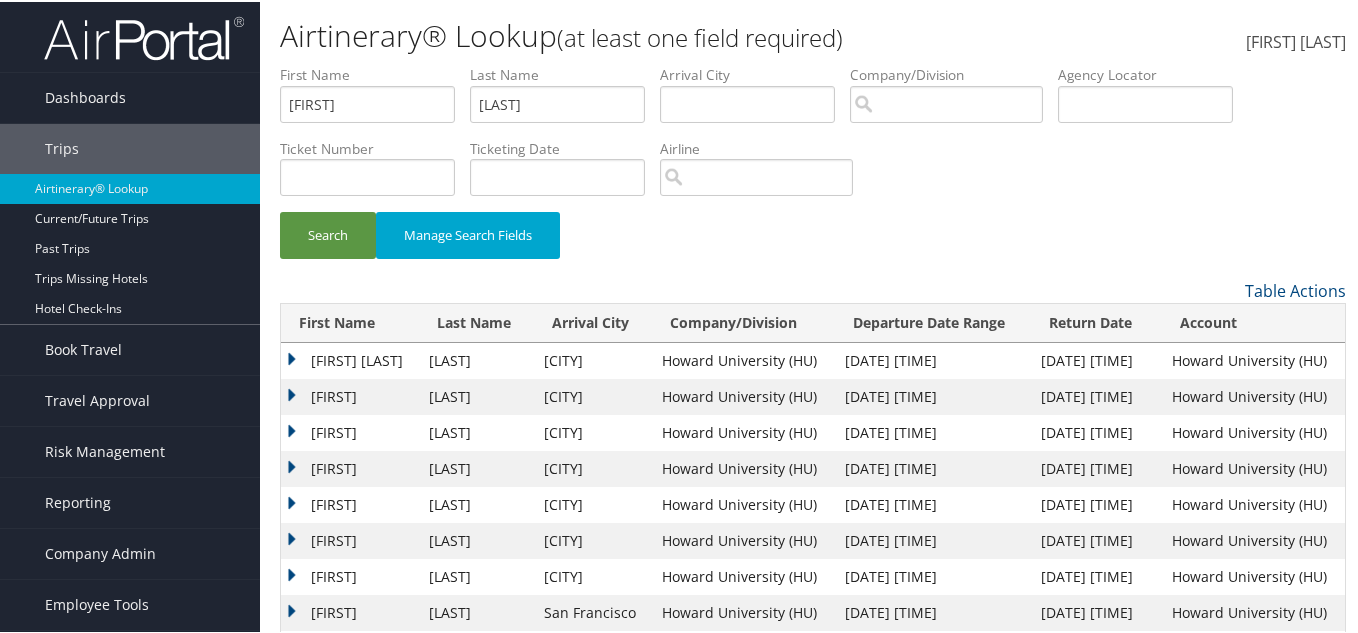 click on "MARCUS ALLEN" at bounding box center (350, 359) 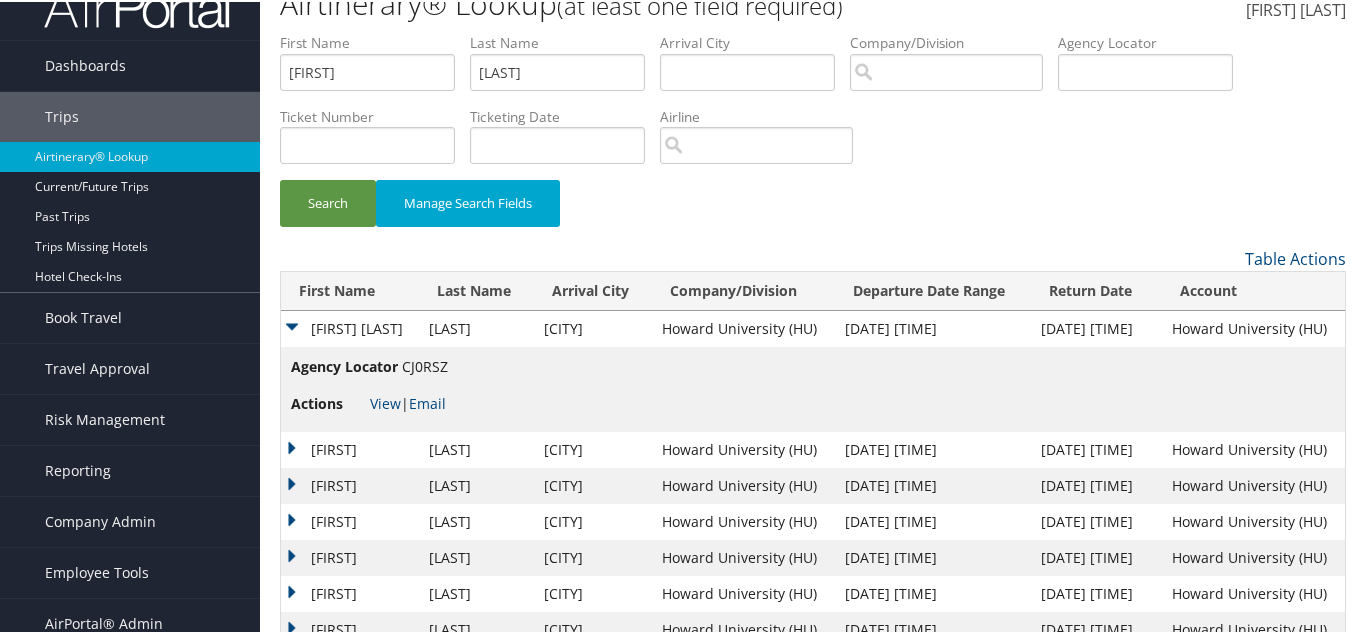 scroll, scrollTop: 0, scrollLeft: 0, axis: both 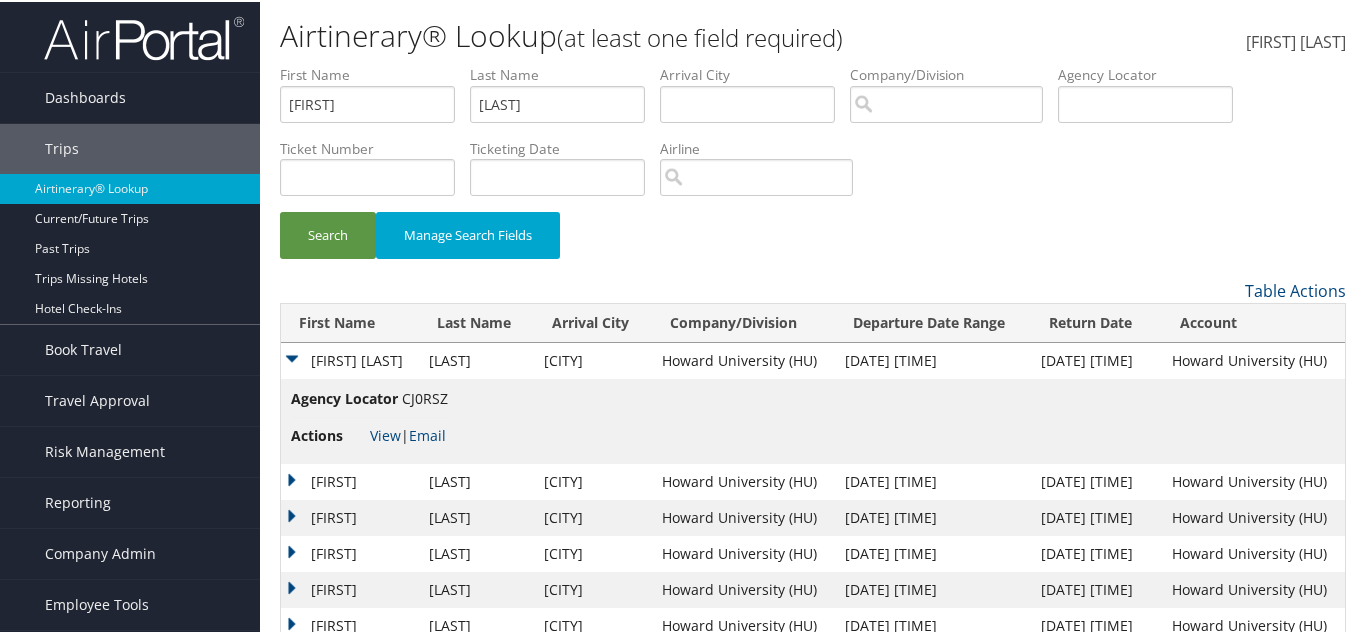 click on "Agency Locator   CJ0RSZ Actions   View  |  Email" at bounding box center [813, 419] 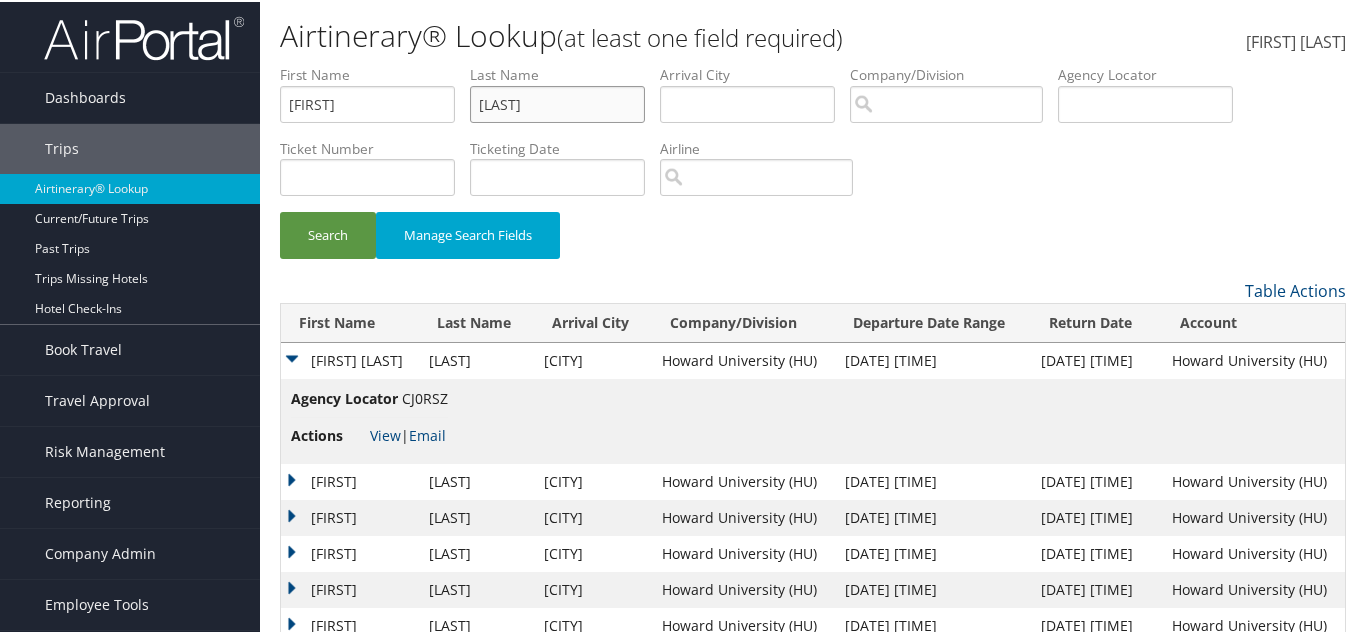 drag, startPoint x: 430, startPoint y: 100, endPoint x: 399, endPoint y: 96, distance: 31.257 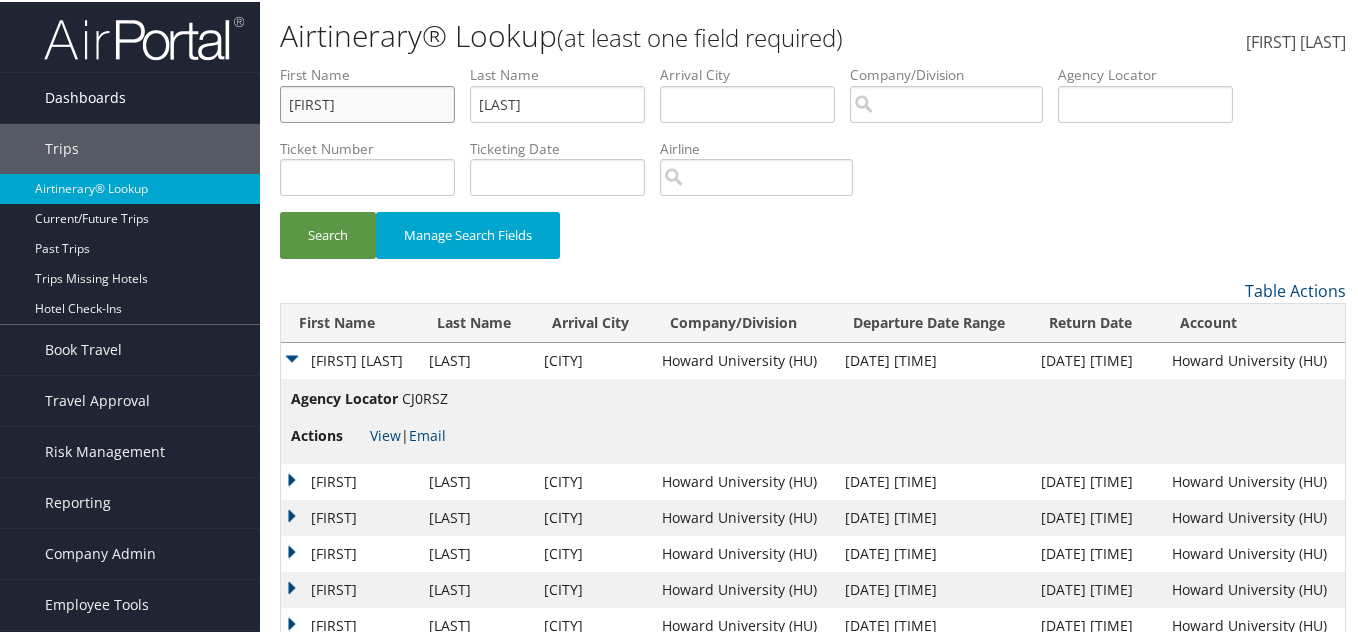 drag, startPoint x: 346, startPoint y: 111, endPoint x: 257, endPoint y: 86, distance: 92.44458 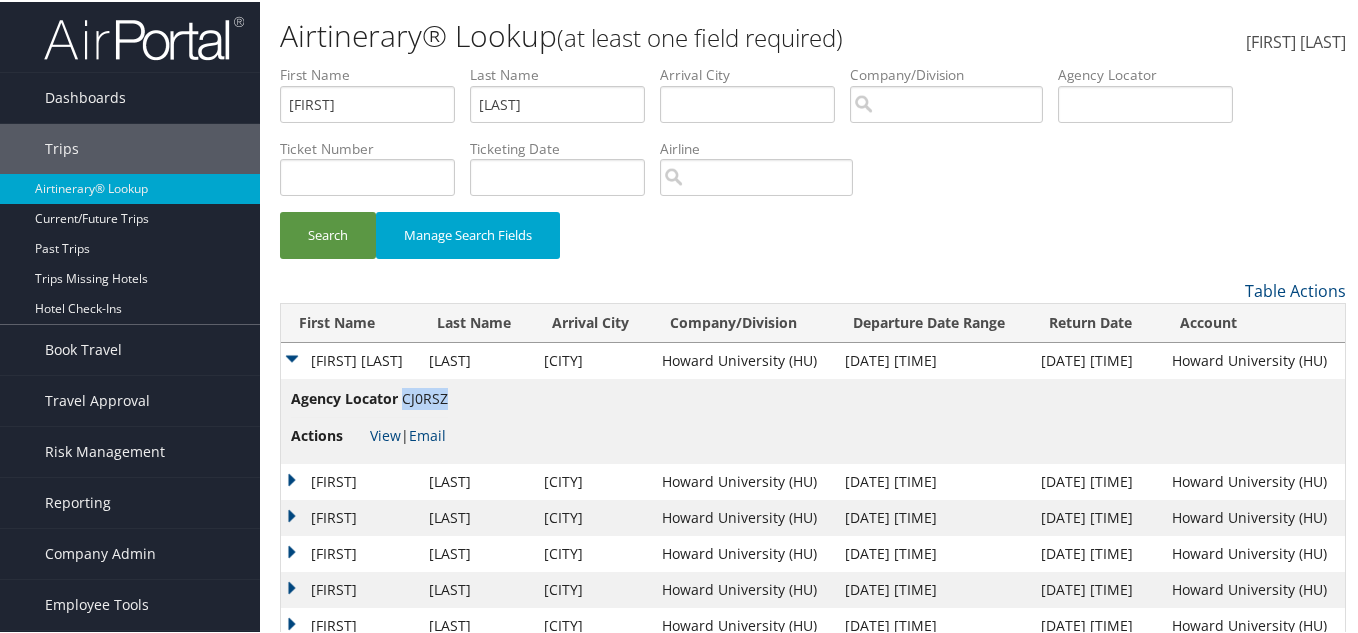 drag, startPoint x: 453, startPoint y: 391, endPoint x: 401, endPoint y: 399, distance: 52.611786 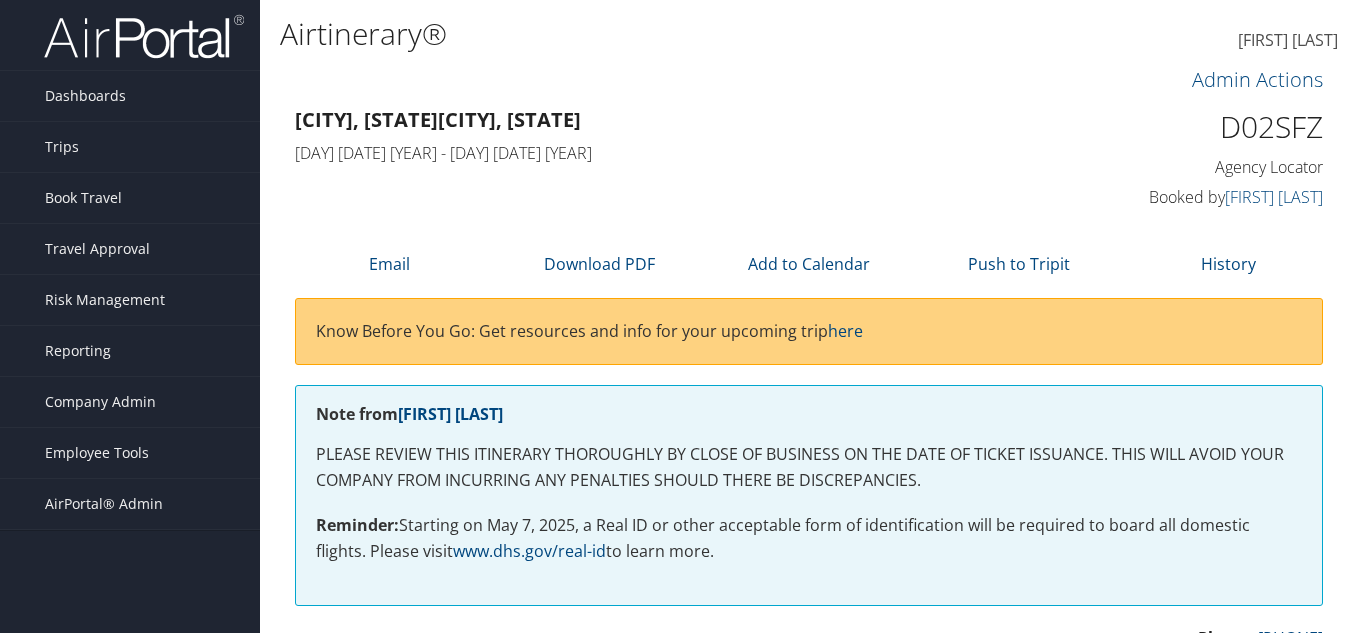 scroll, scrollTop: 0, scrollLeft: 0, axis: both 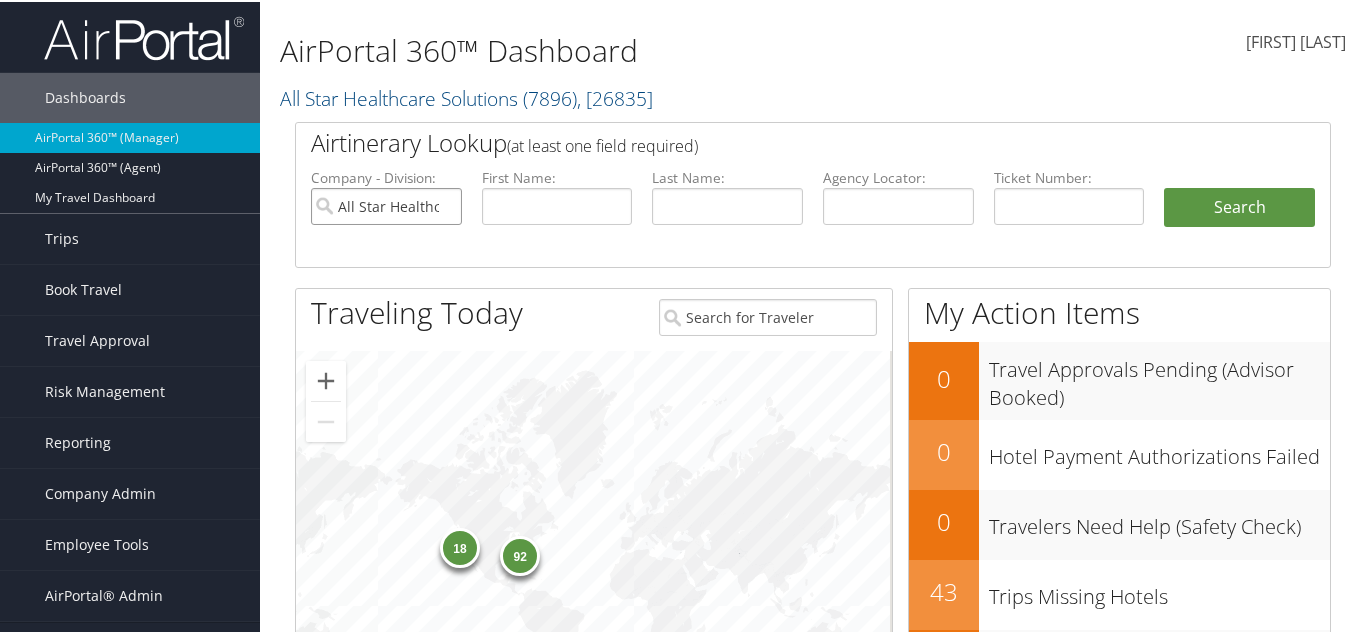 click on "All Star Healthcare Solutions" at bounding box center [386, 204] 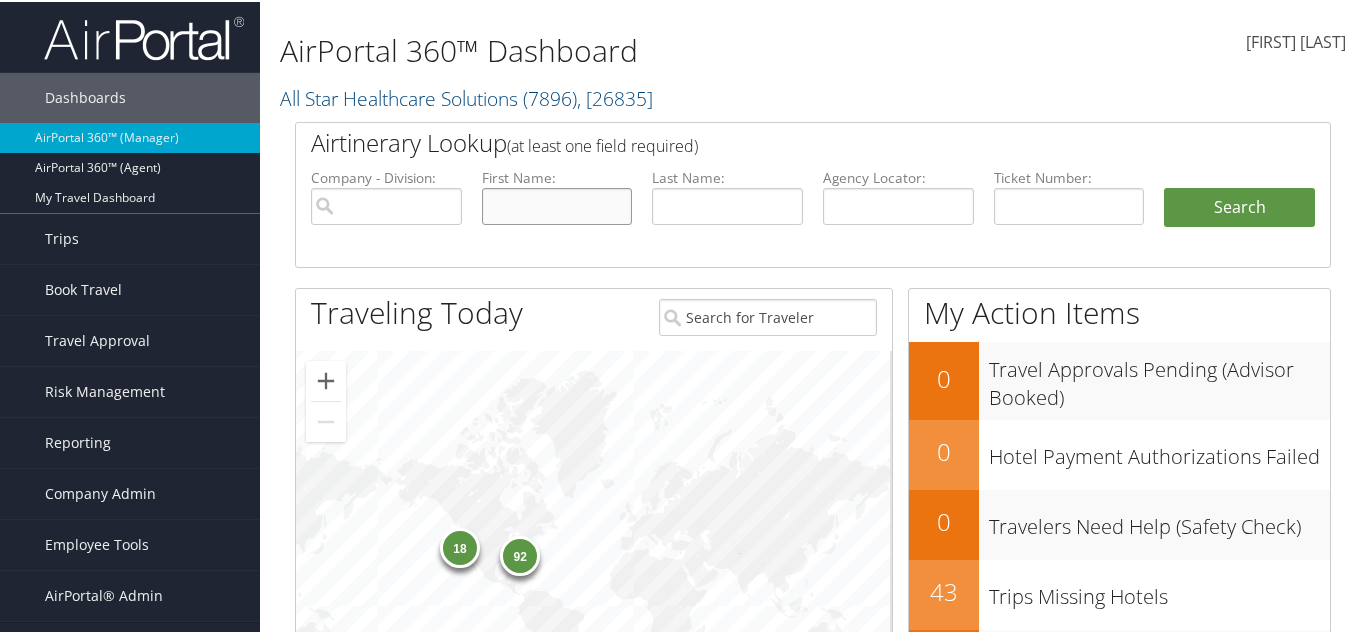 click at bounding box center (557, 204) 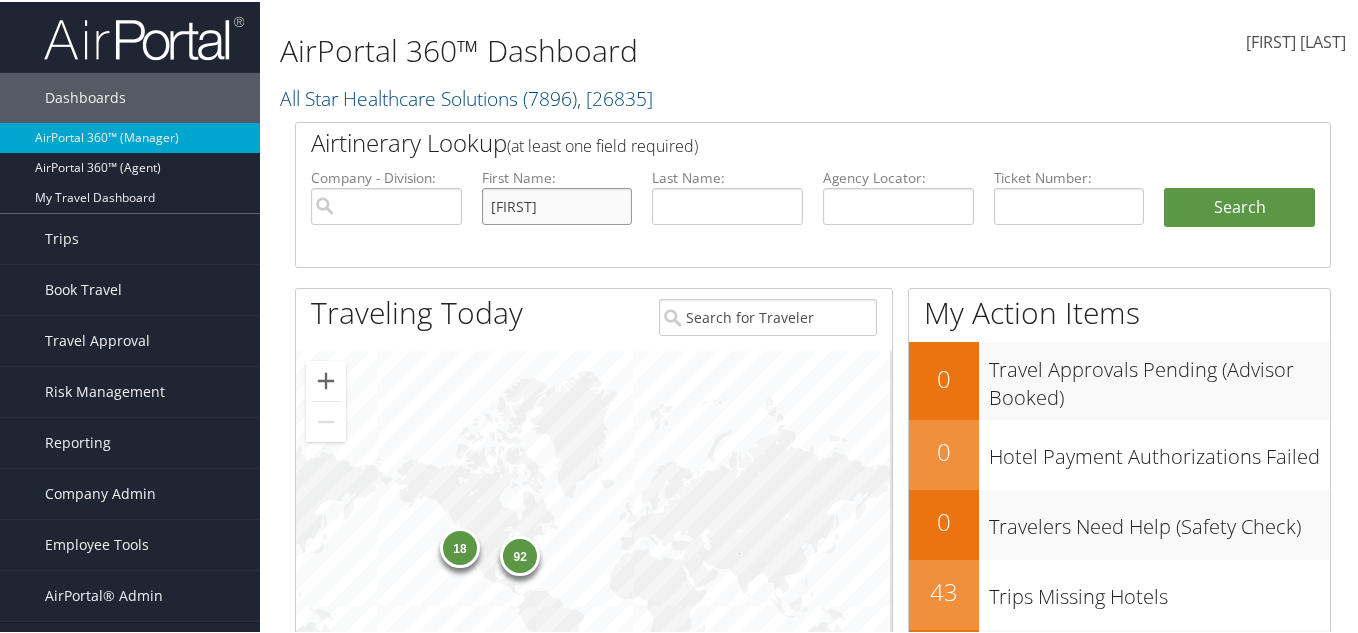 type on "[FIRST]" 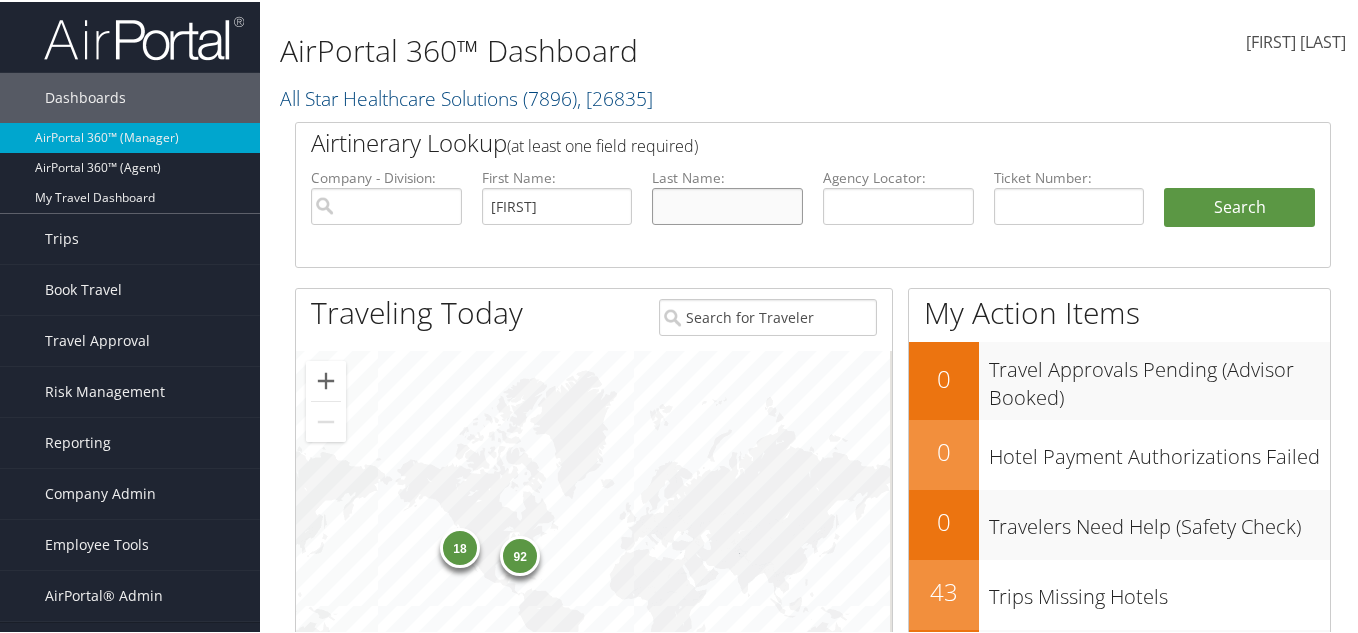 click at bounding box center (727, 204) 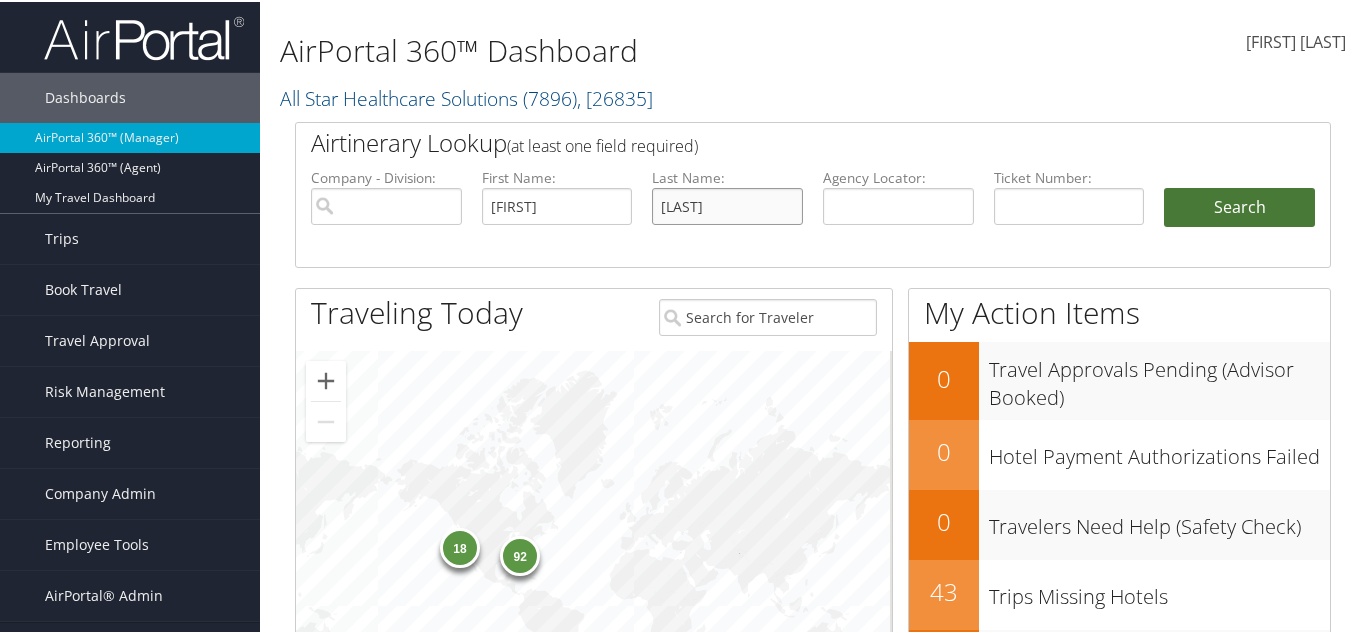 type on "[NAME]" 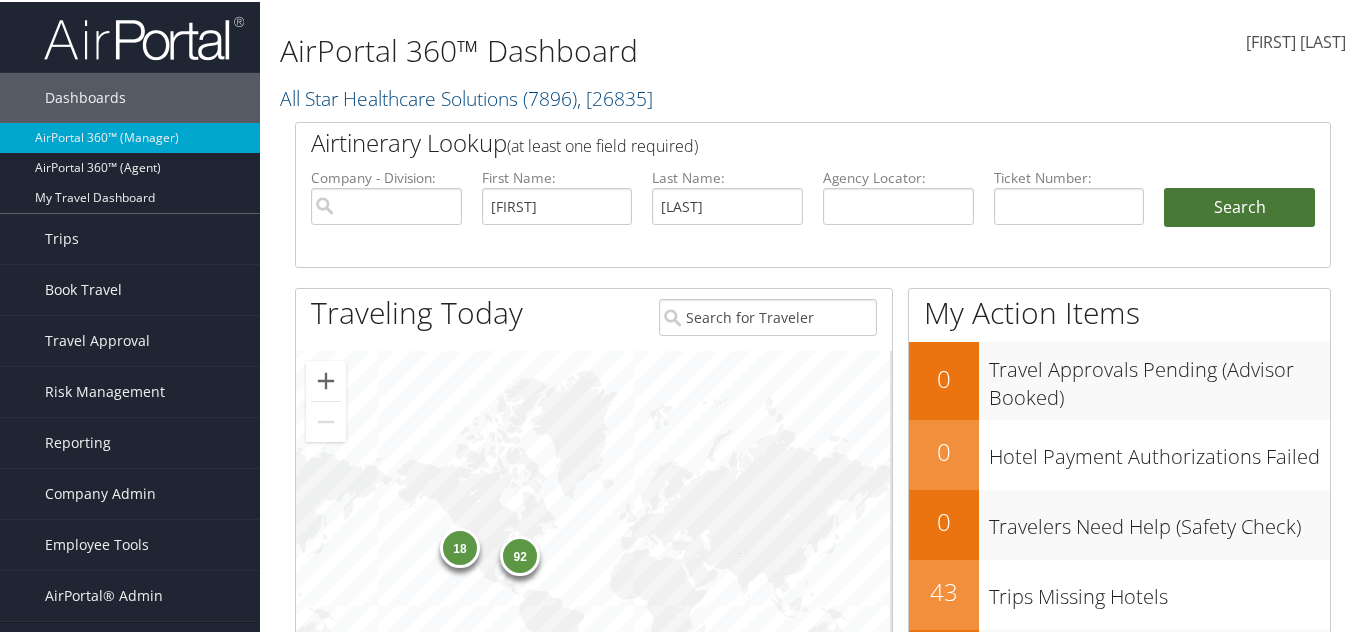 click on "Search" at bounding box center (1239, 206) 